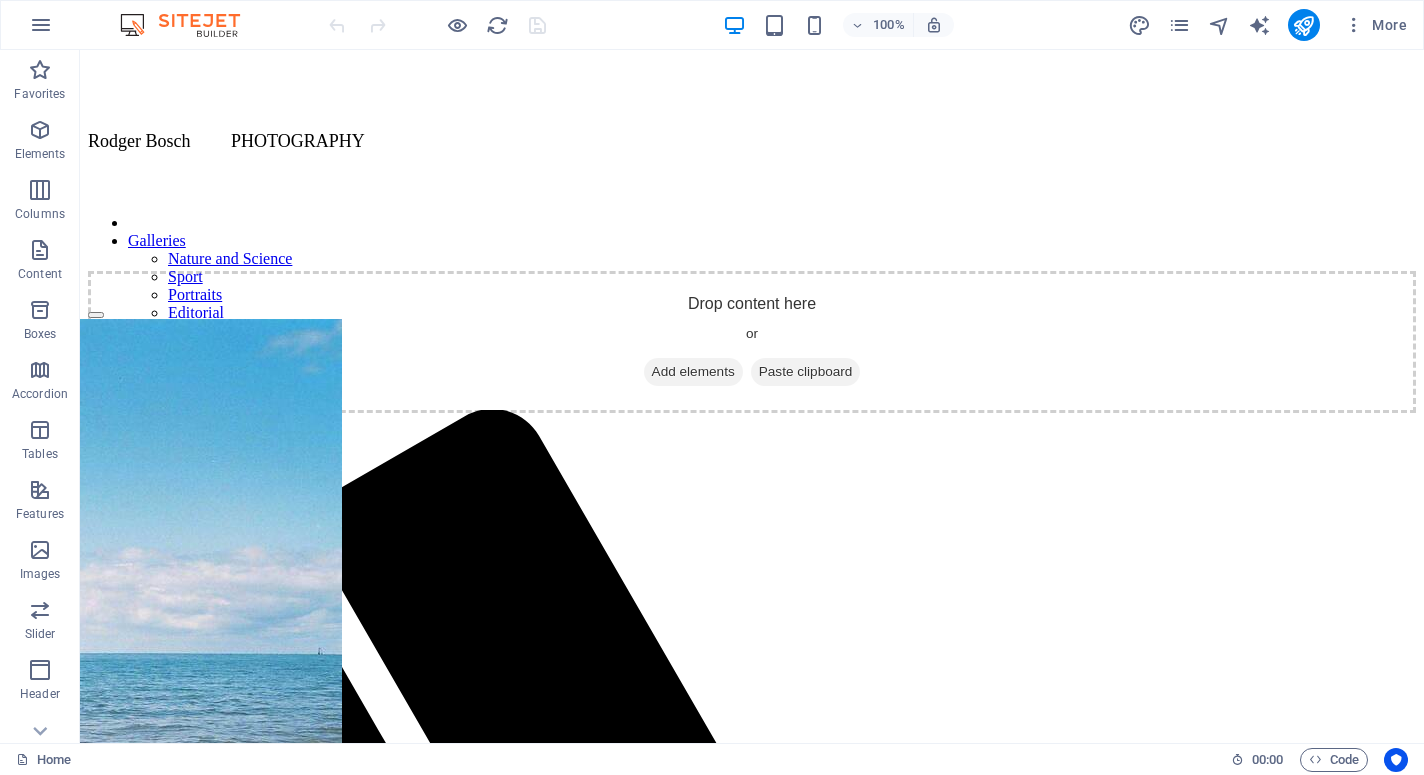 scroll, scrollTop: 0, scrollLeft: 0, axis: both 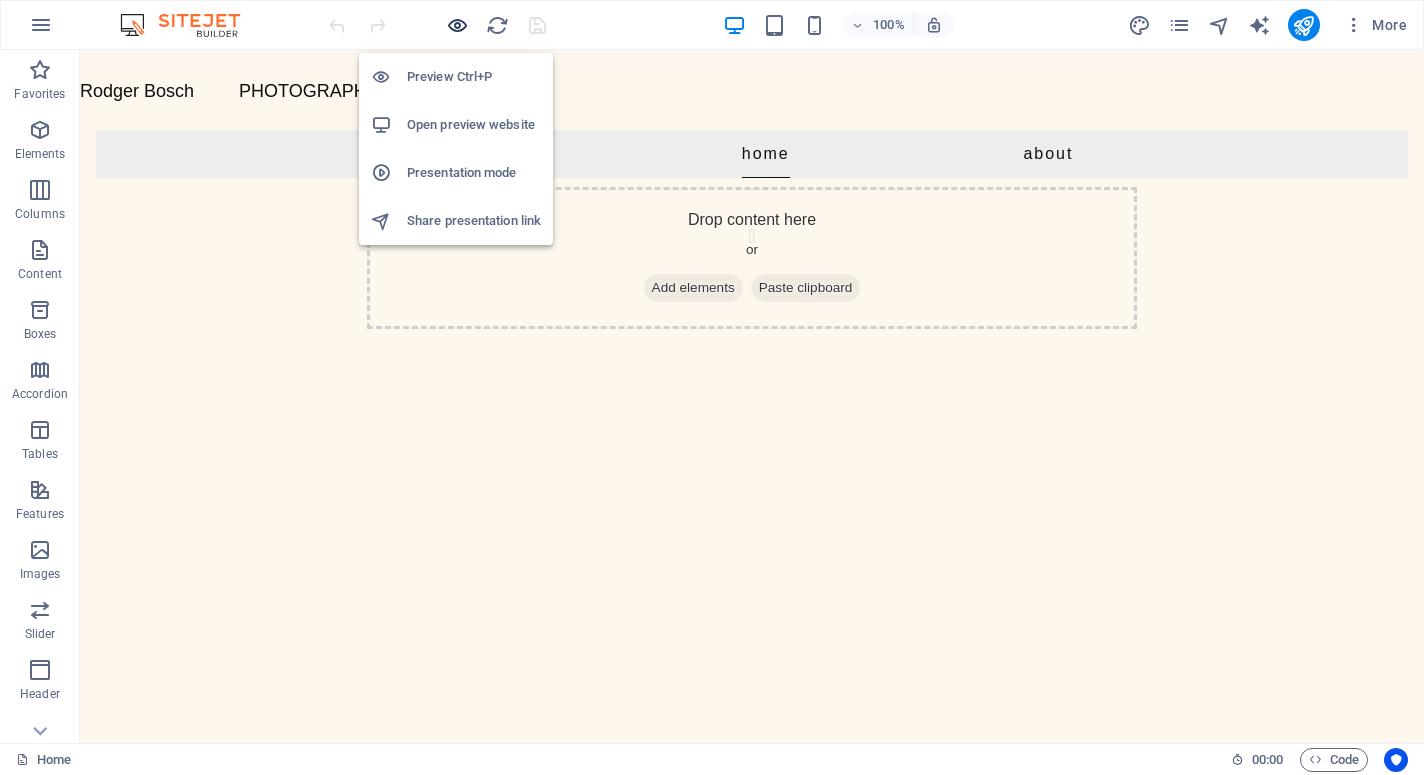 click at bounding box center [457, 25] 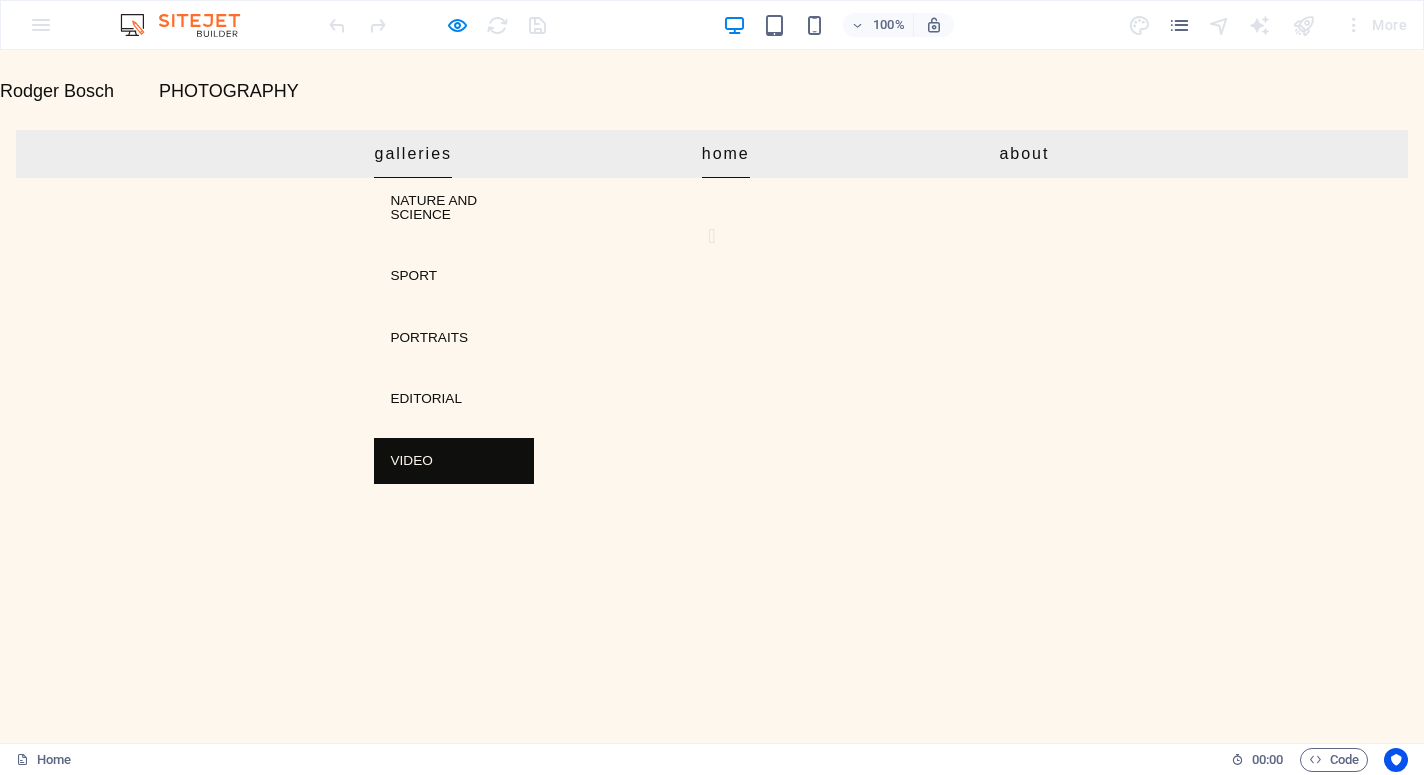 click on "Video" at bounding box center (454, 461) 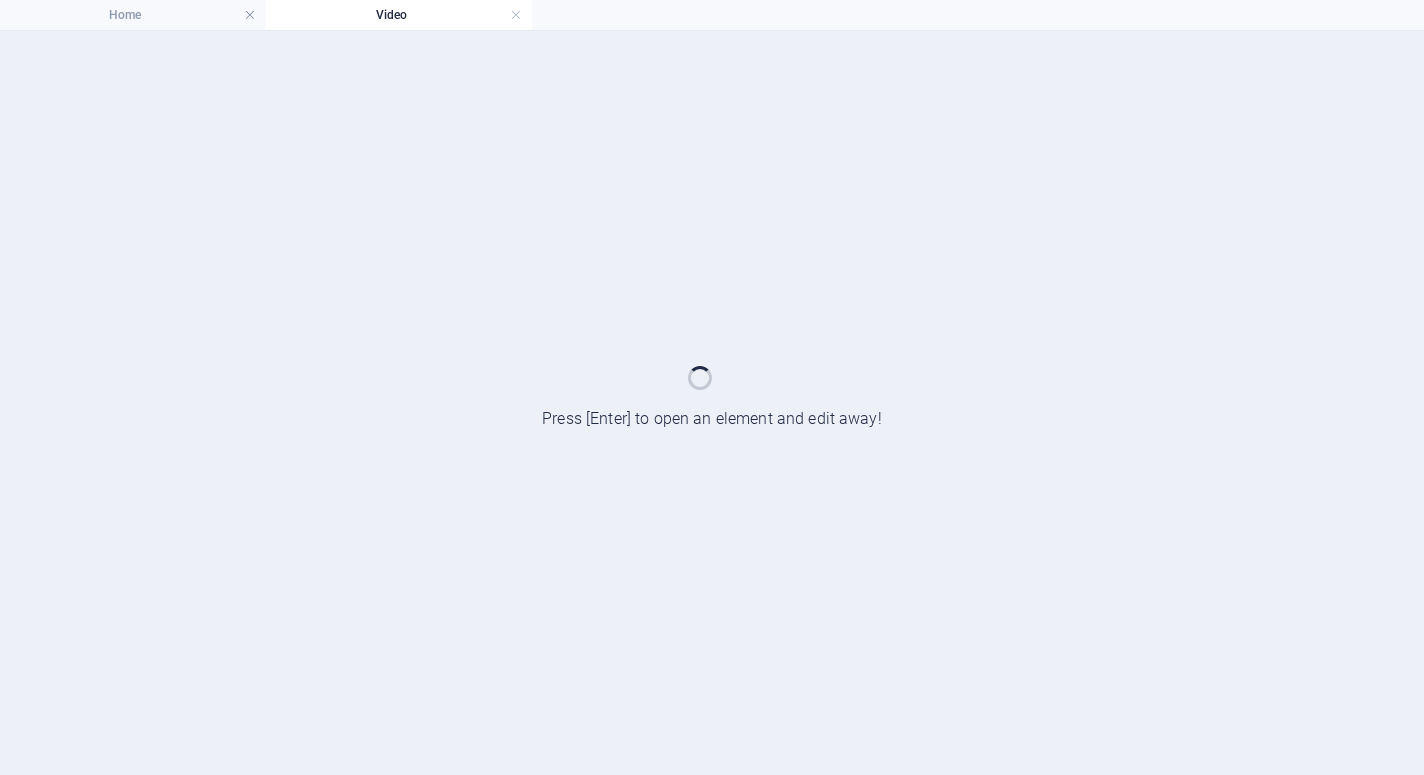 scroll, scrollTop: 0, scrollLeft: 0, axis: both 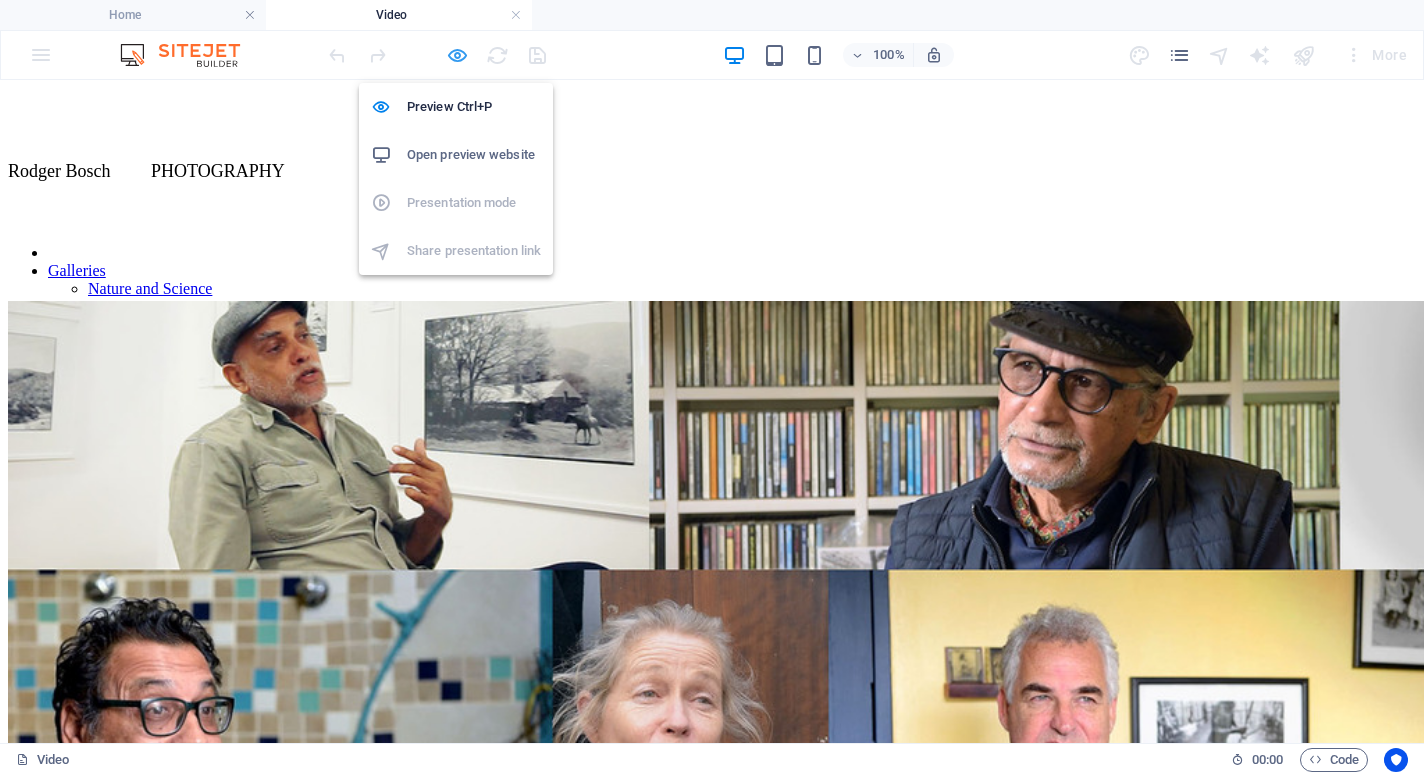 click at bounding box center (457, 55) 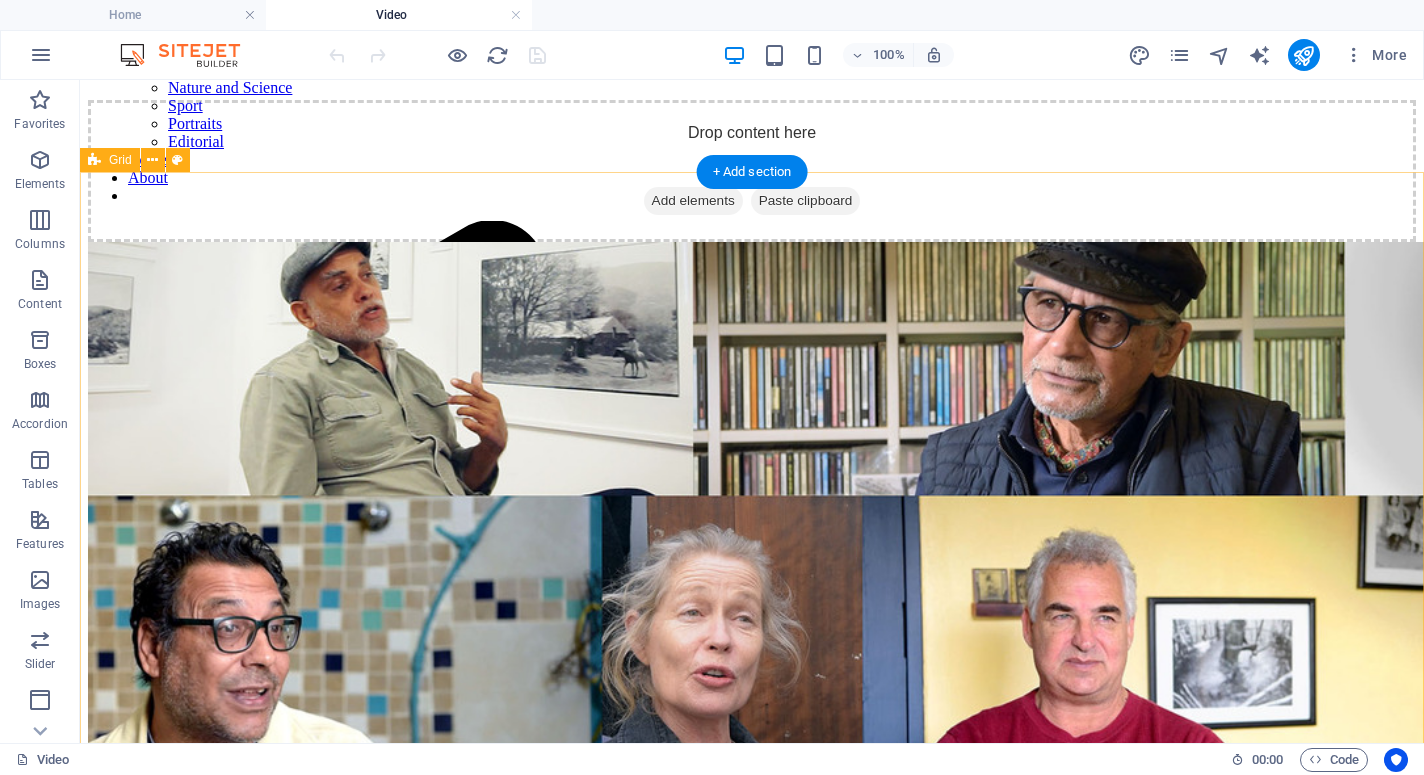 scroll, scrollTop: 203, scrollLeft: 0, axis: vertical 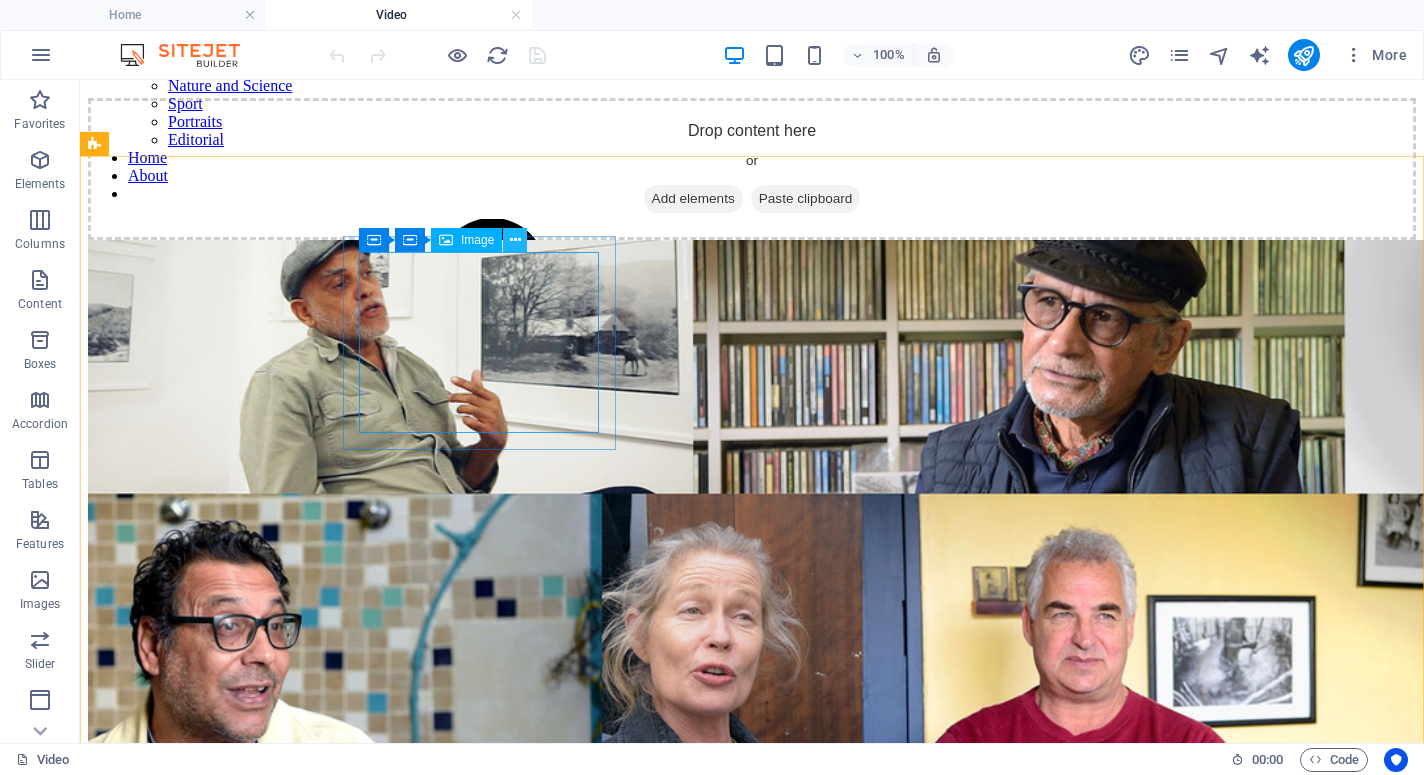 click at bounding box center (515, 240) 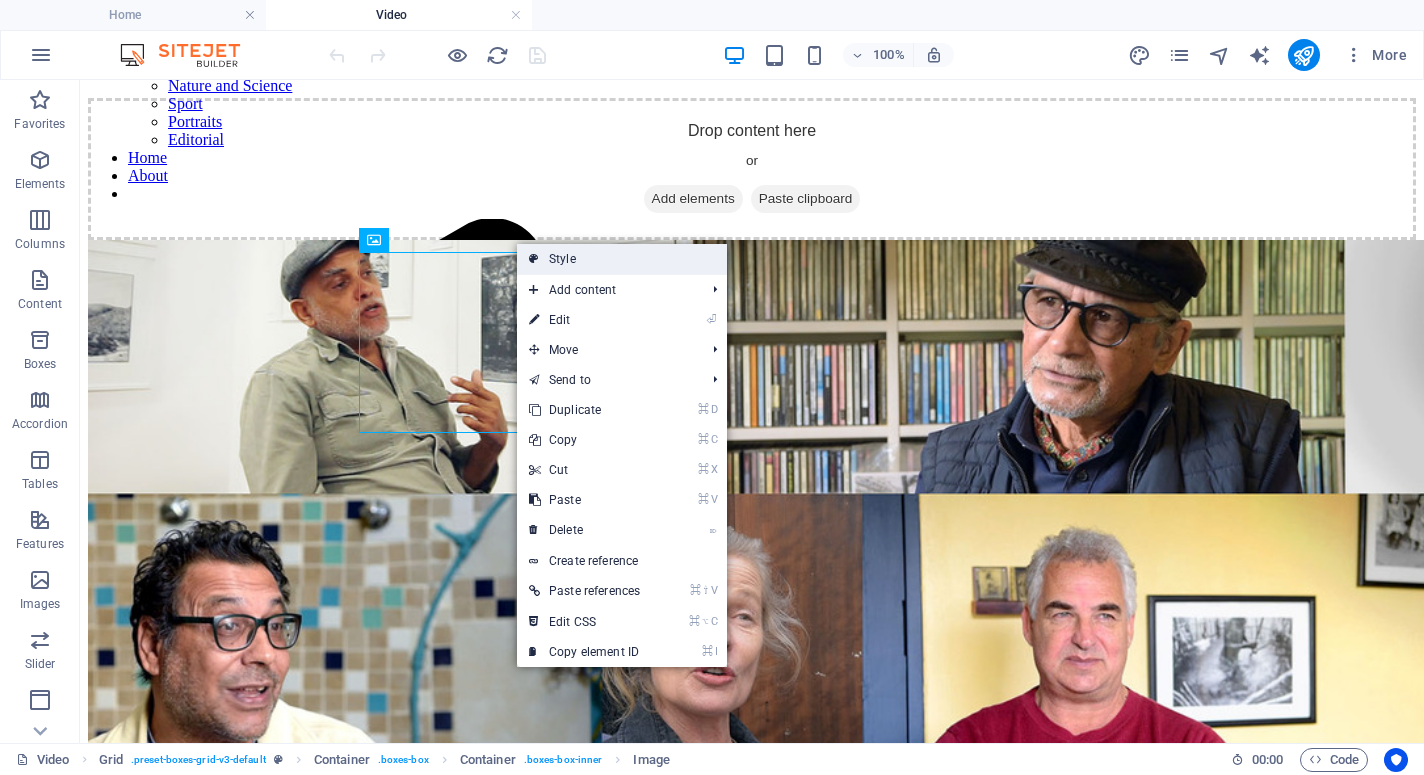 click on "Style" at bounding box center (622, 259) 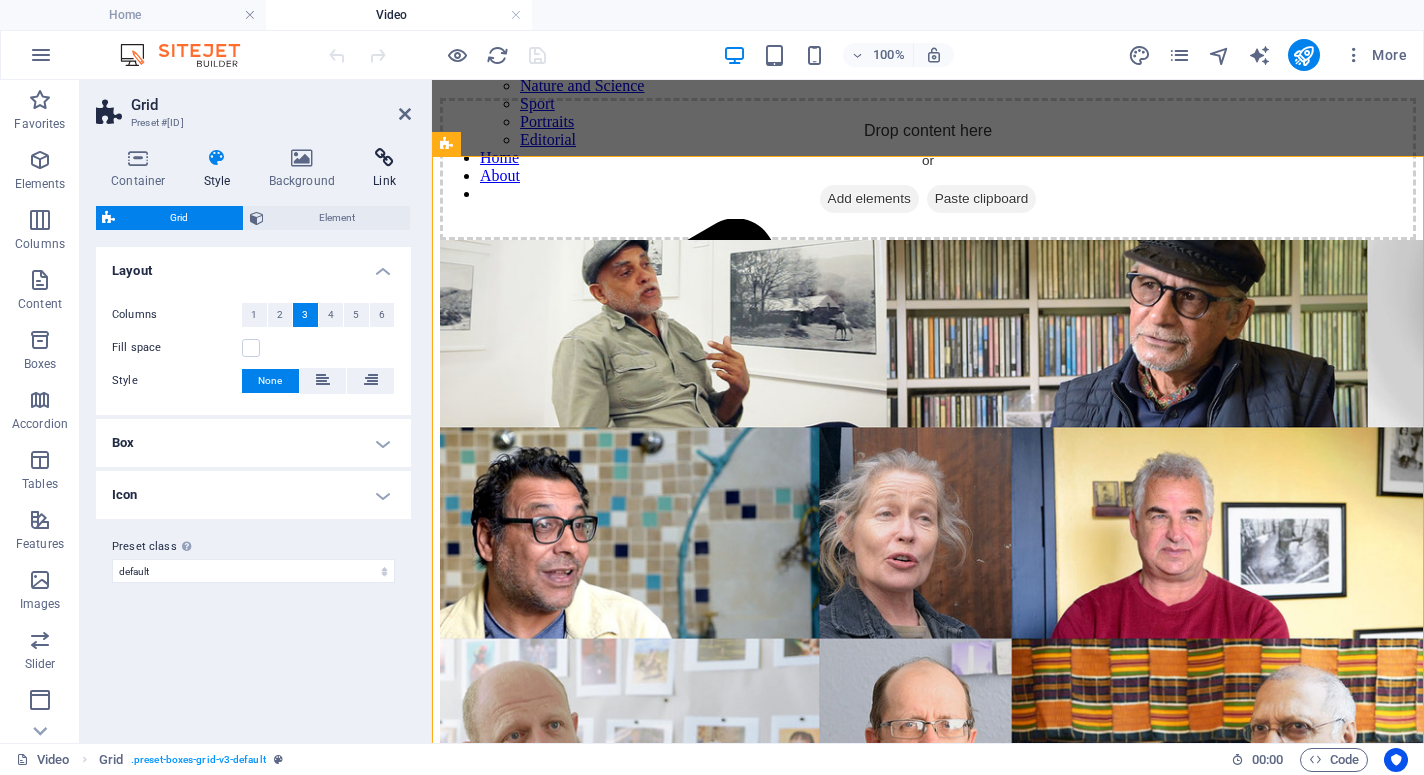 click at bounding box center [384, 158] 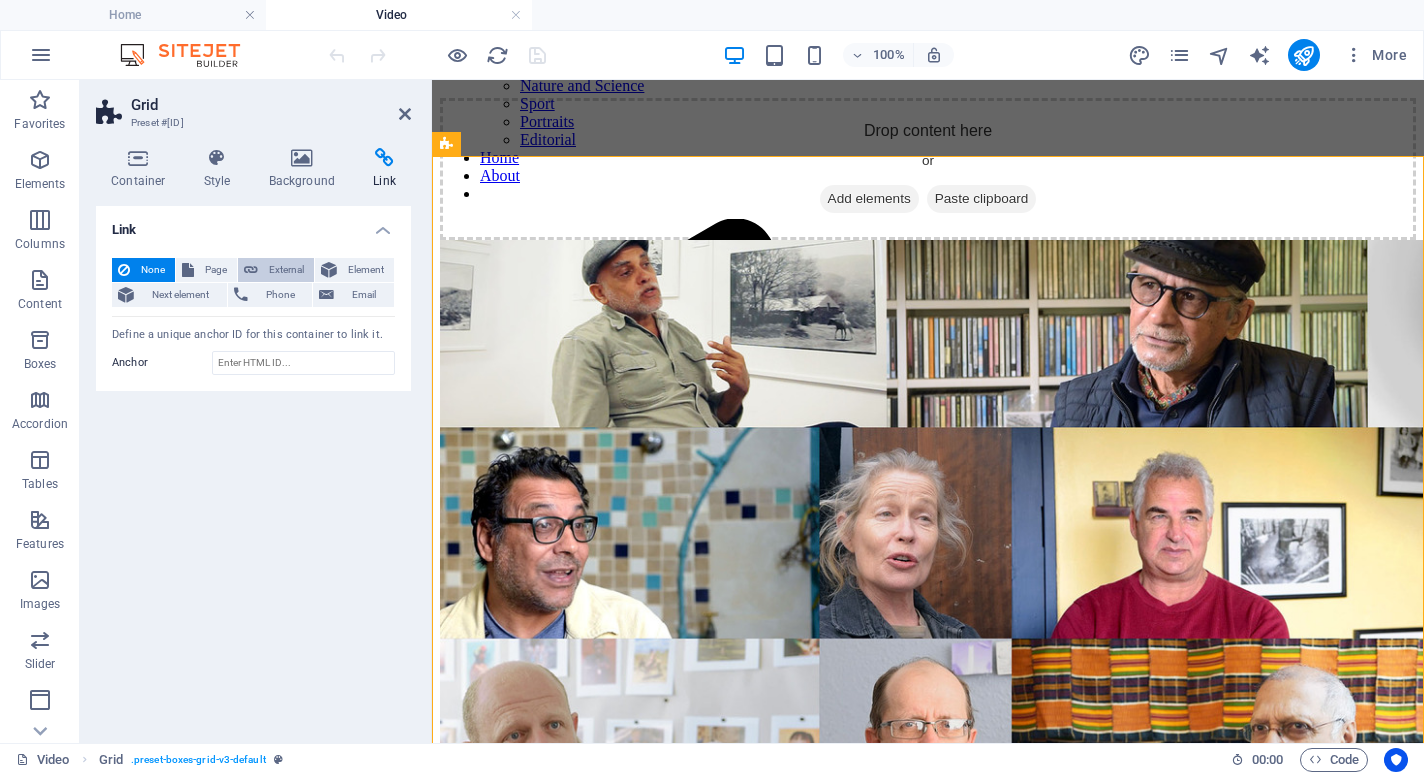 click on "External" at bounding box center [286, 270] 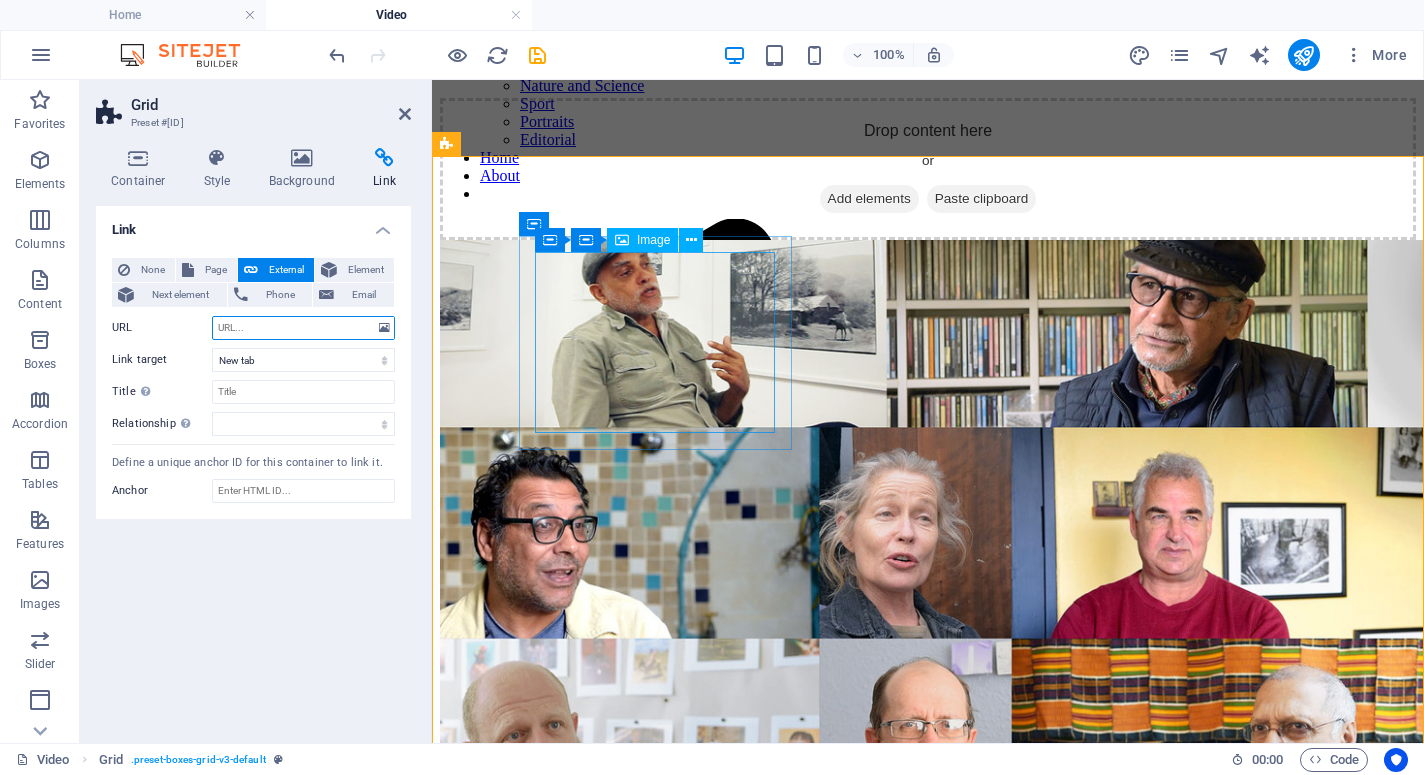 paste on "https://youtu.be/[ID]" 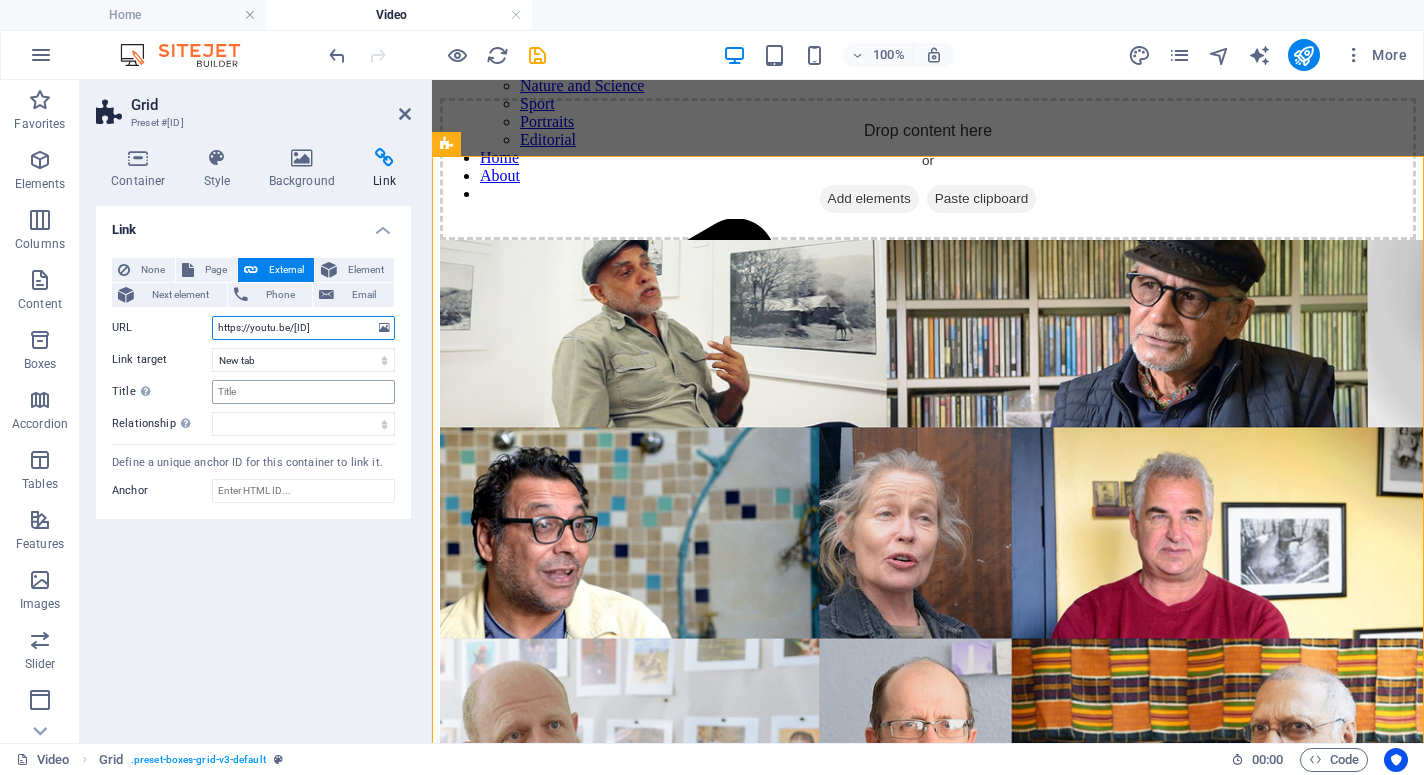 type on "https://youtu.be/[ID]" 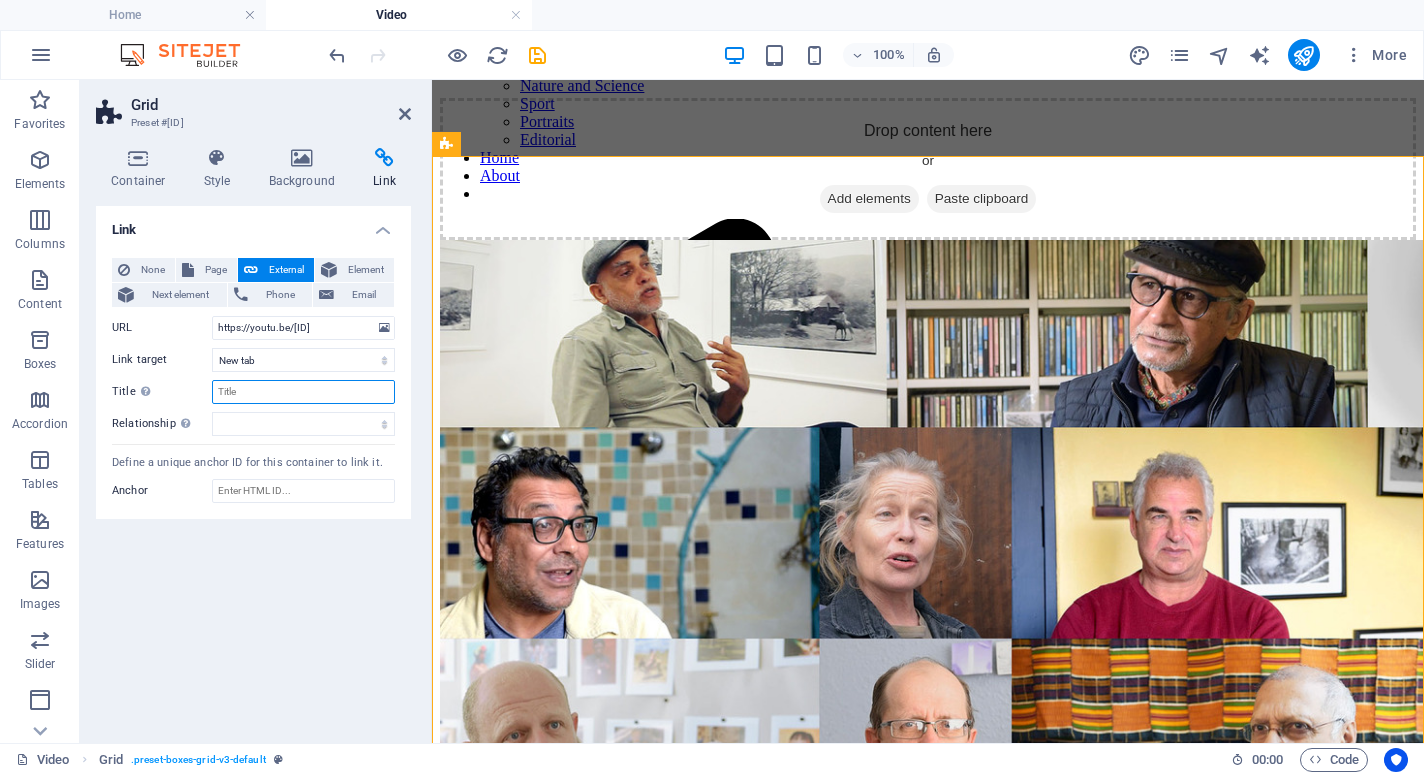 click on "Title Additional link description, should not be the same as the link text. The title is most often shown as a tooltip text when the mouse moves over the element. Leave empty if uncertain." at bounding box center (303, 392) 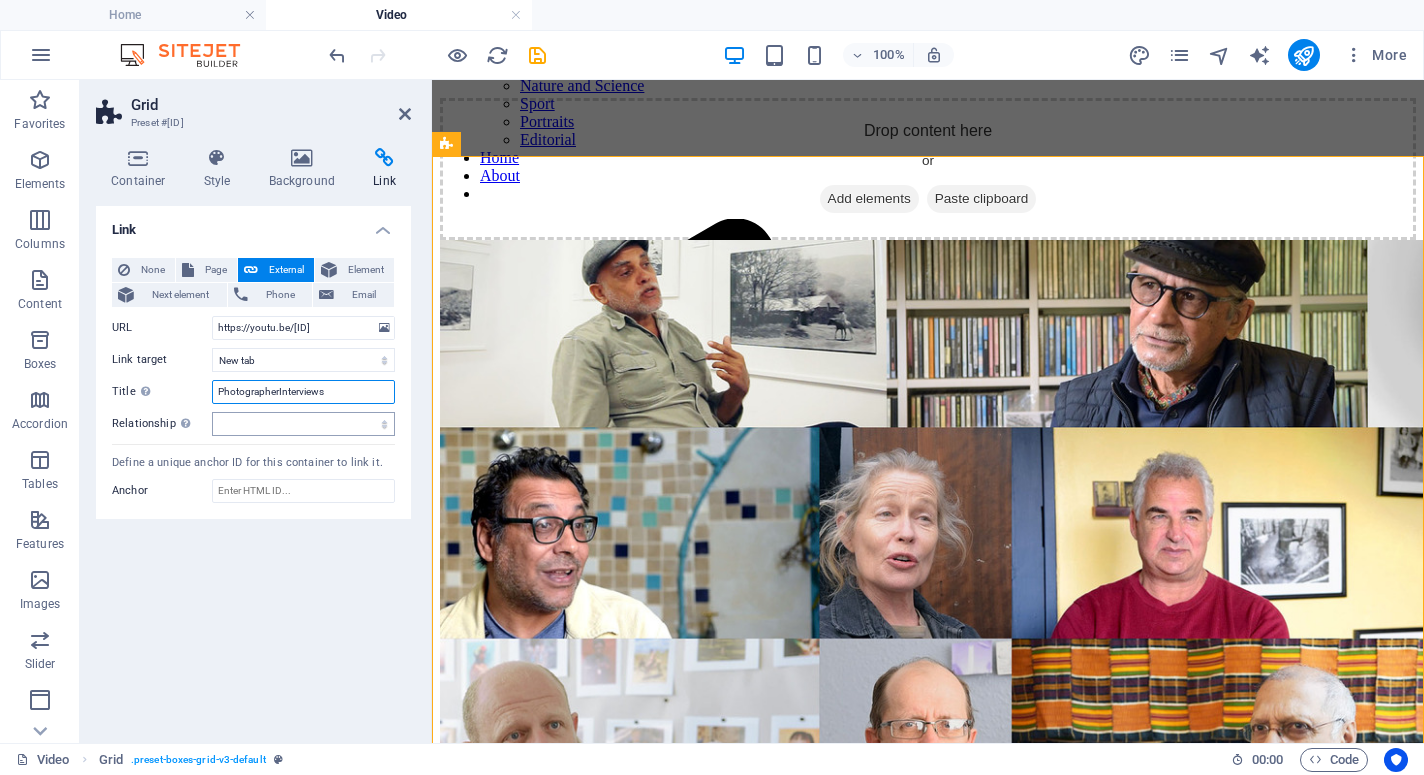 type on "PhotographerInterviews" 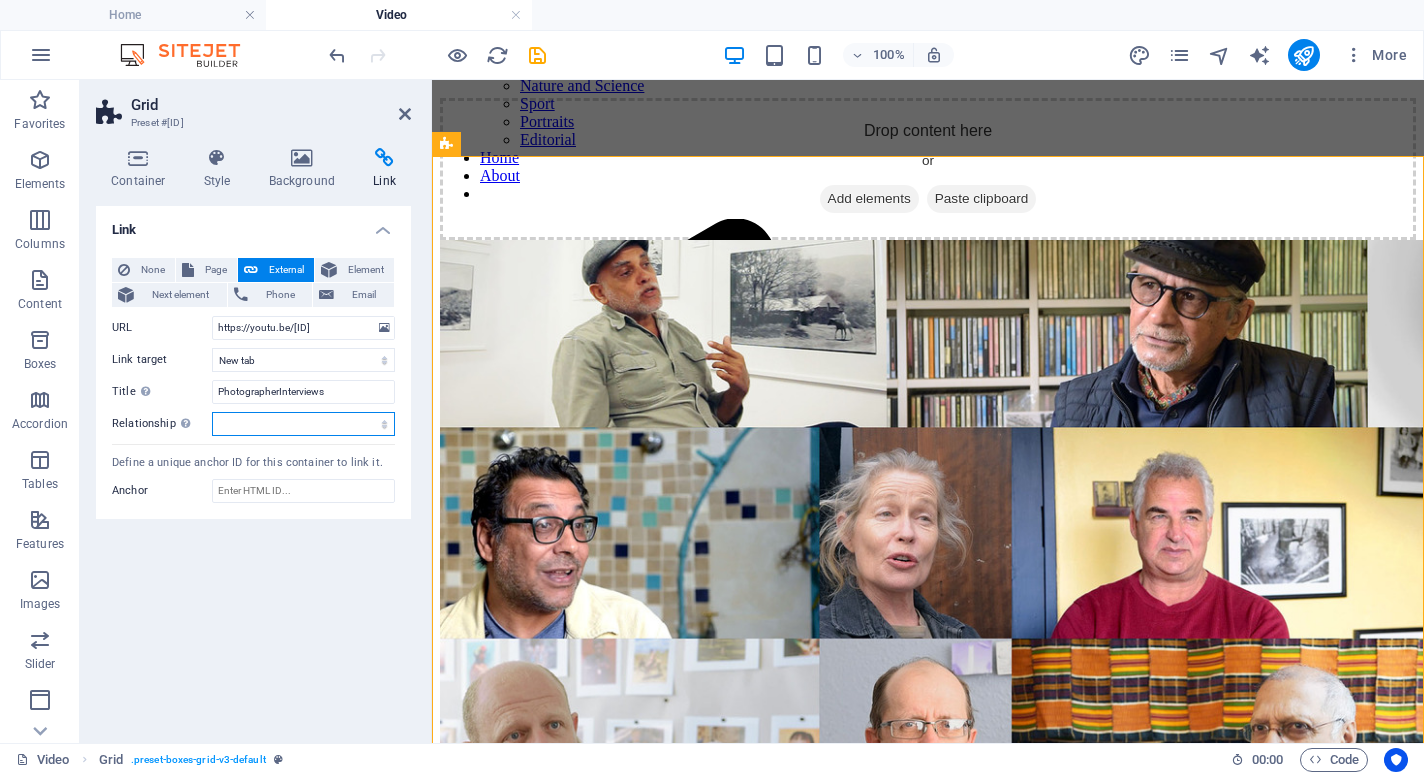 click on "alternate author bookmark external help license next nofollow noreferrer noopener prev search tag" at bounding box center [303, 424] 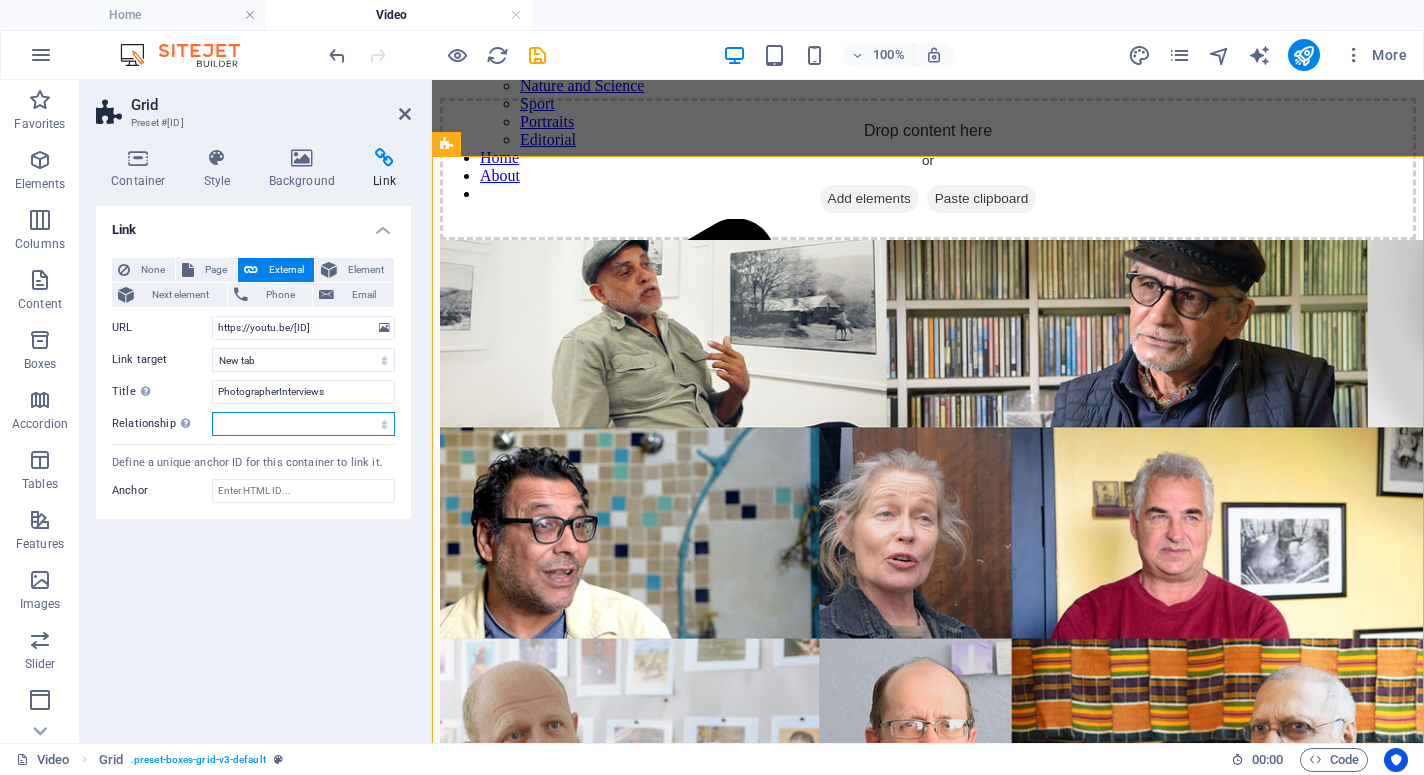click at bounding box center [0, 0] 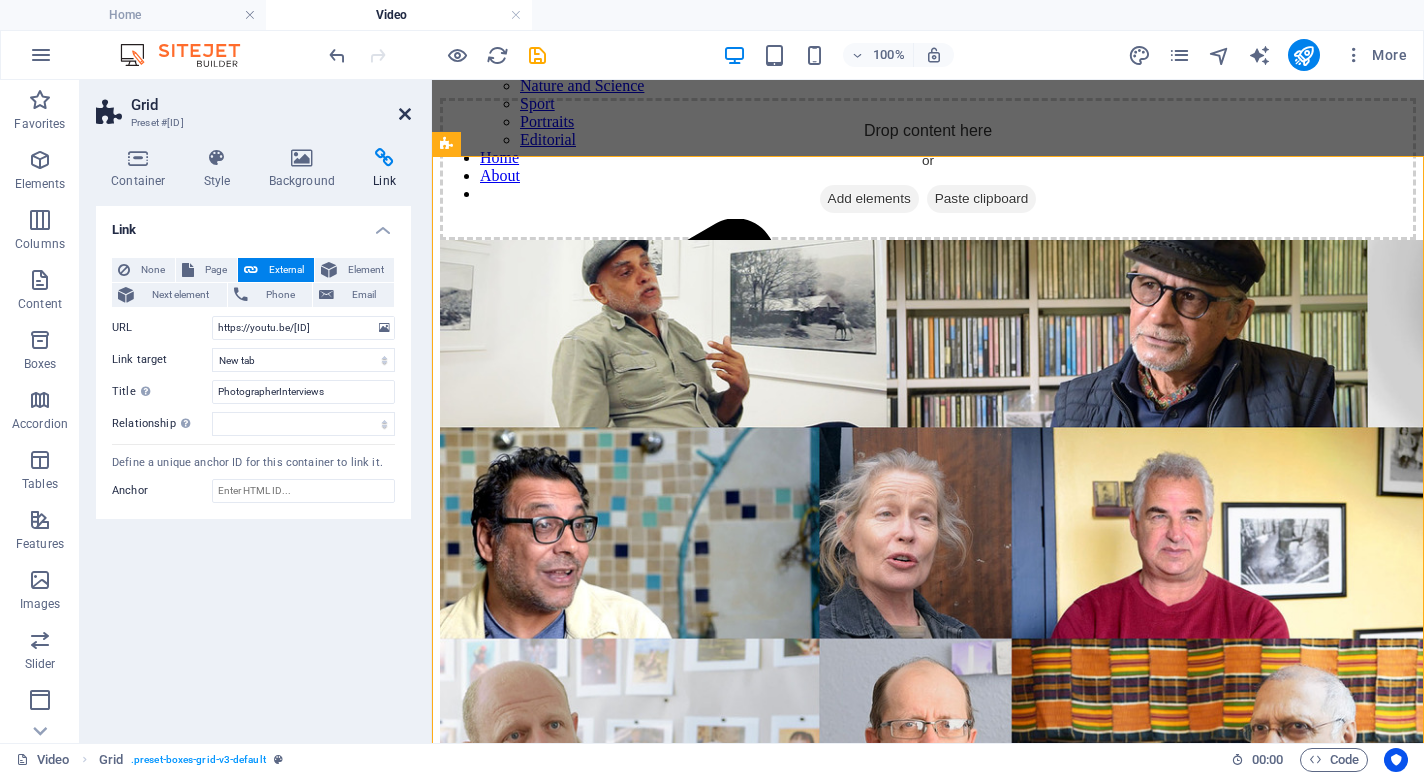 click at bounding box center [405, 114] 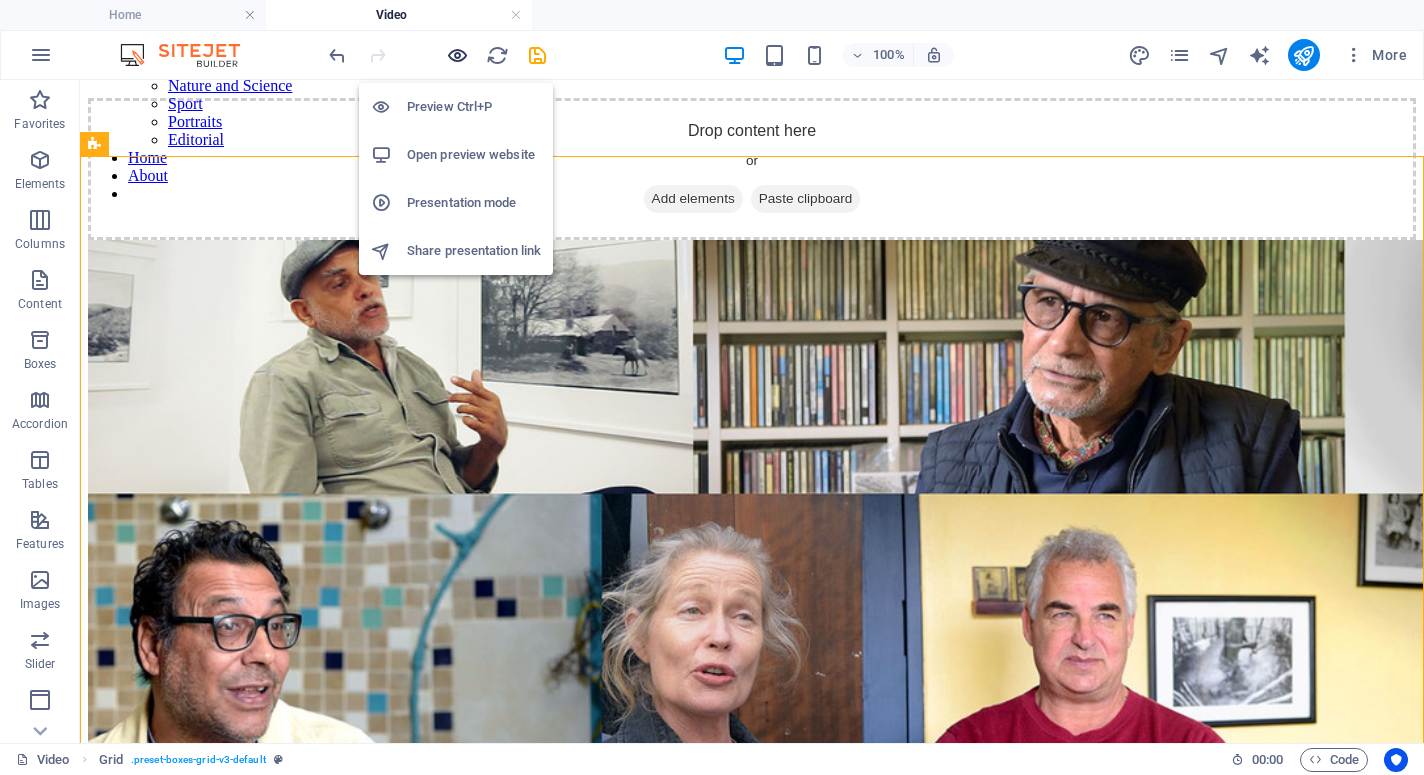 click at bounding box center (457, 55) 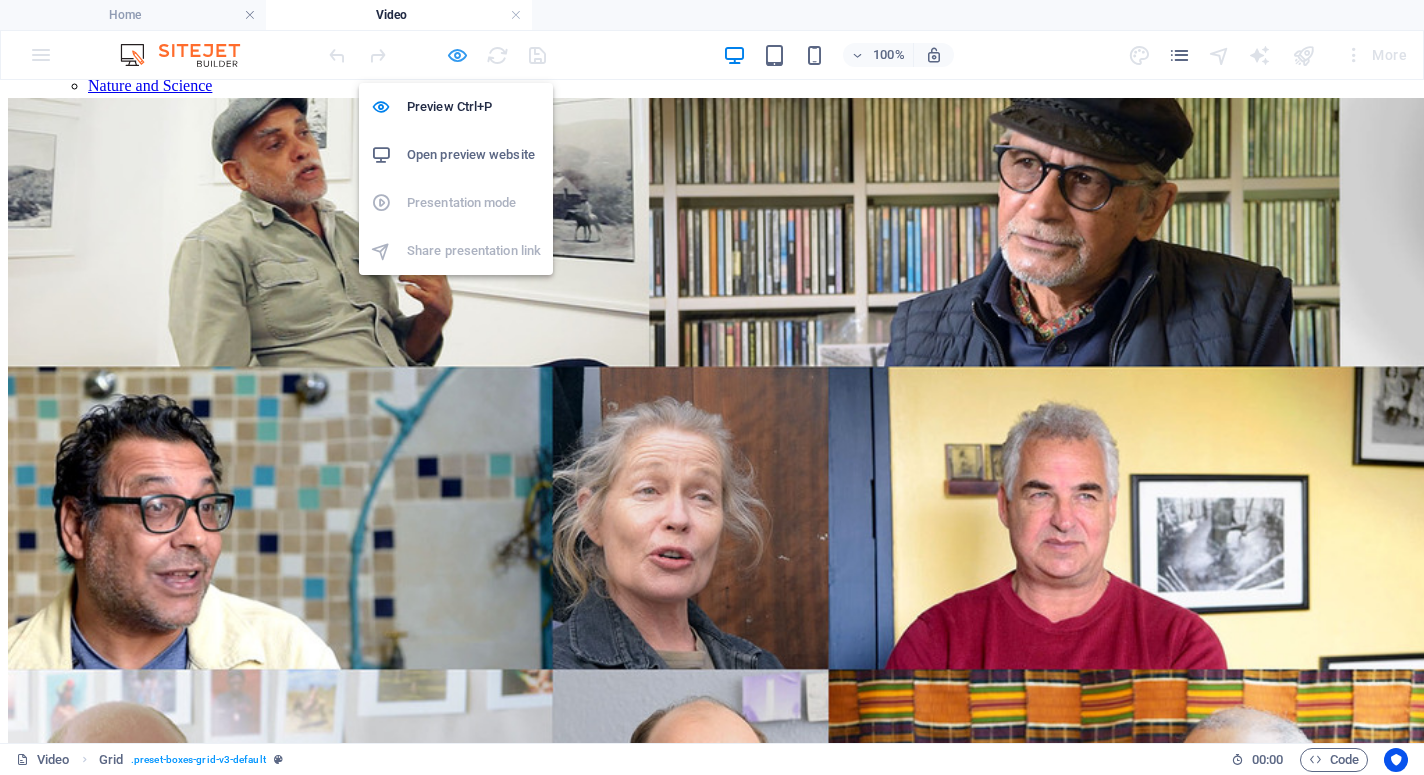 scroll, scrollTop: 68, scrollLeft: 0, axis: vertical 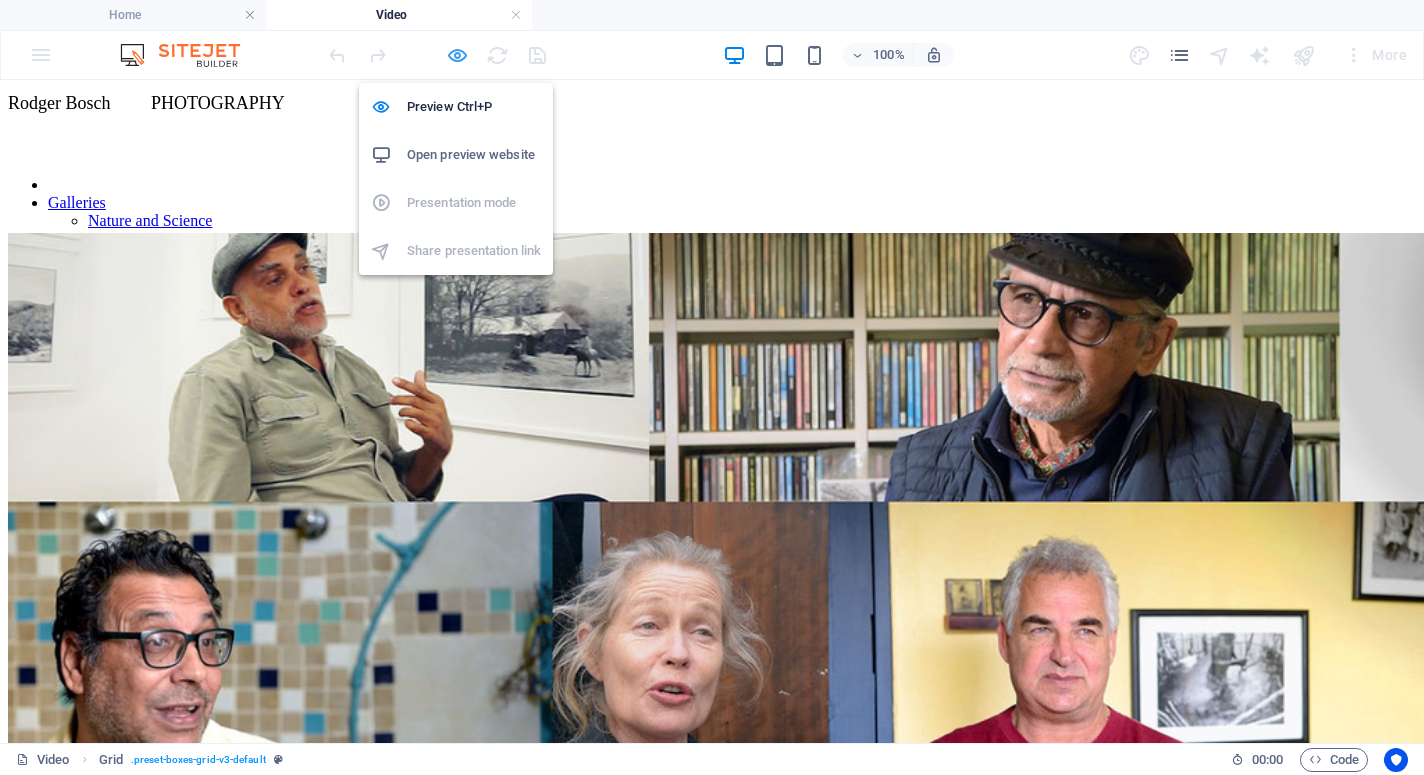 click at bounding box center [457, 55] 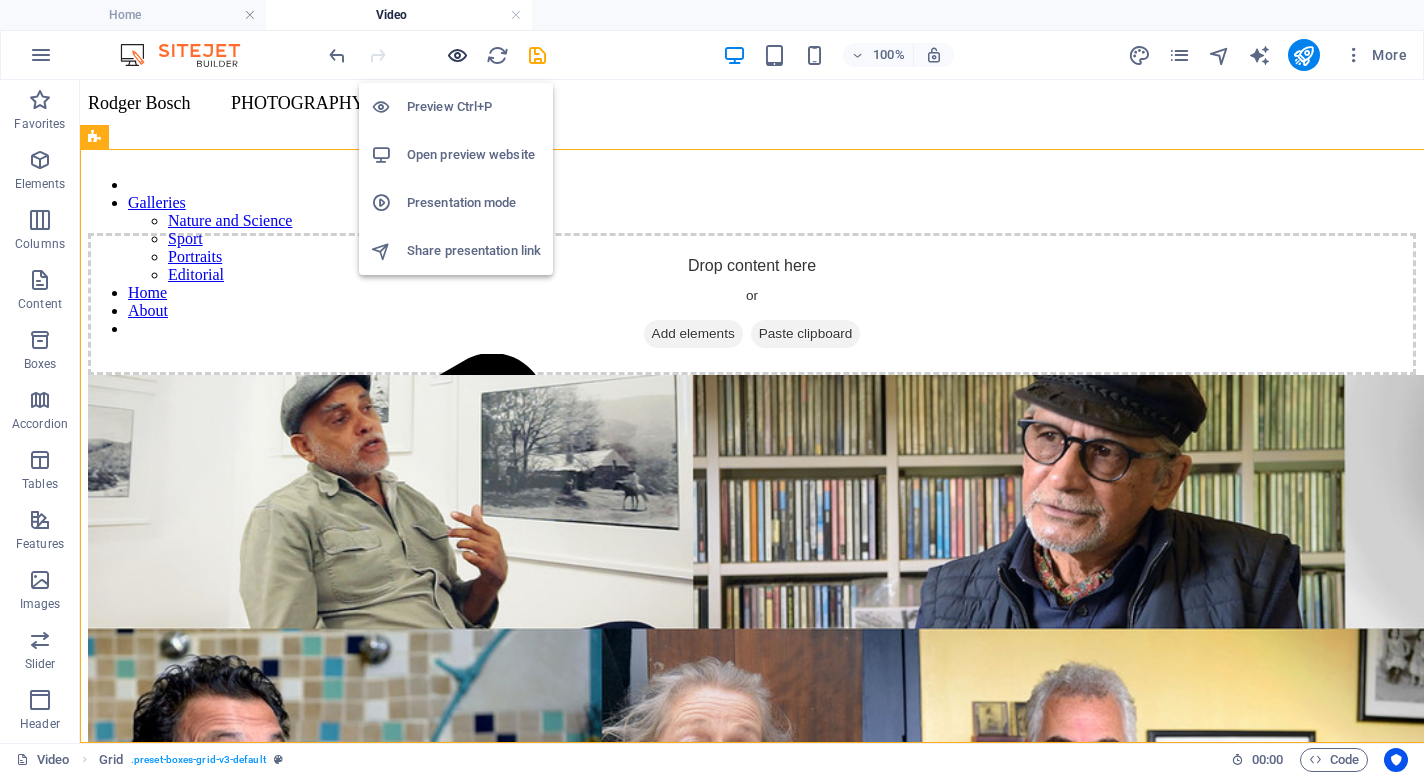 scroll, scrollTop: 210, scrollLeft: 0, axis: vertical 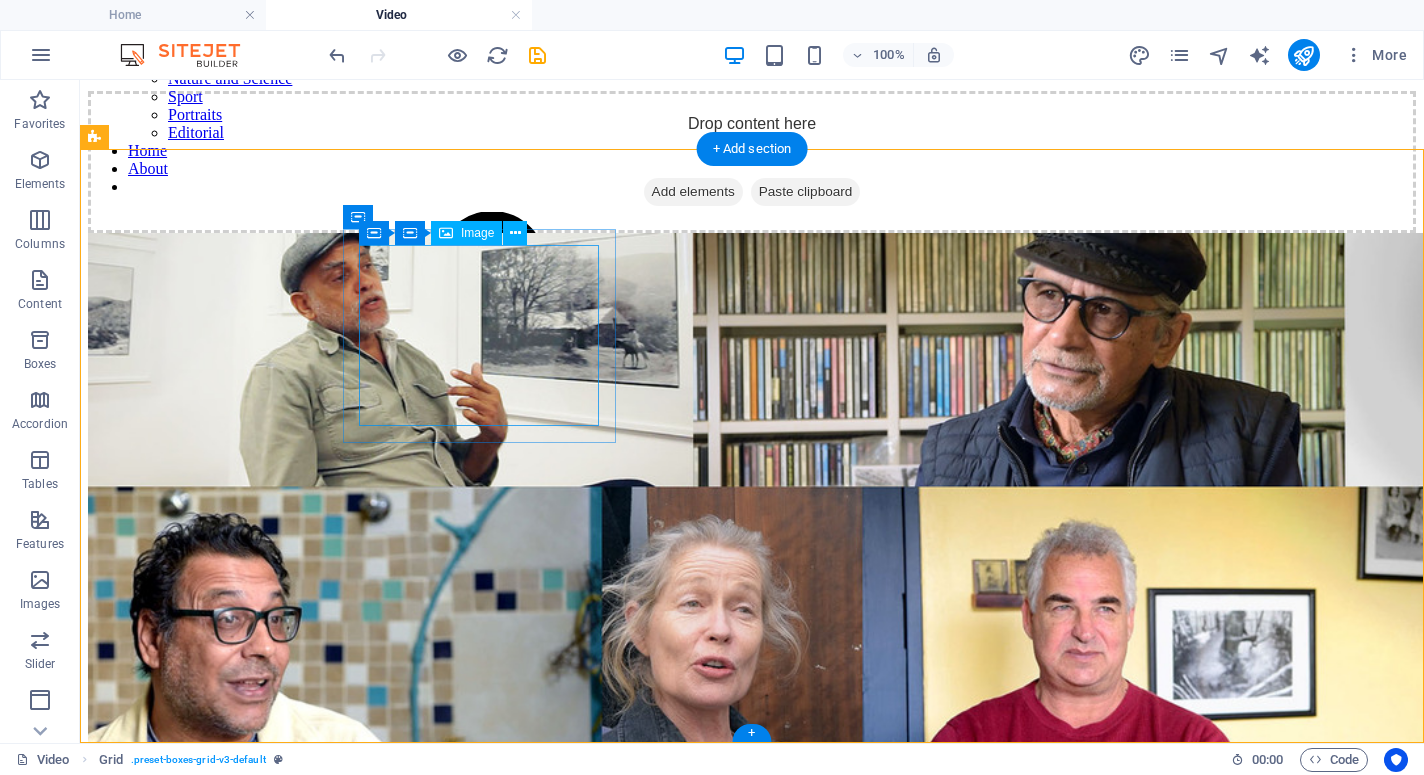 click on "Interviews with photographers. [YEAR]/[YEAR]" at bounding box center (752, 640) 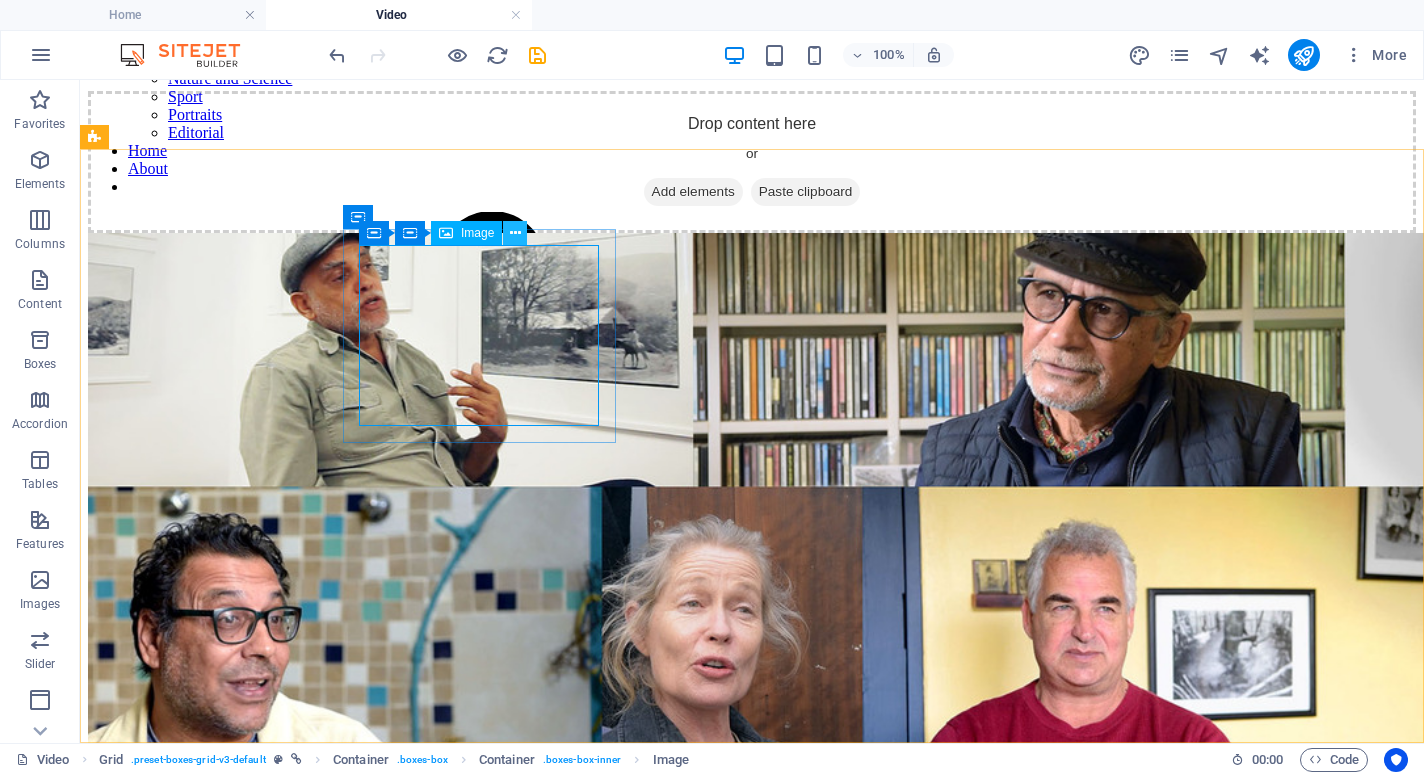 click at bounding box center (515, 233) 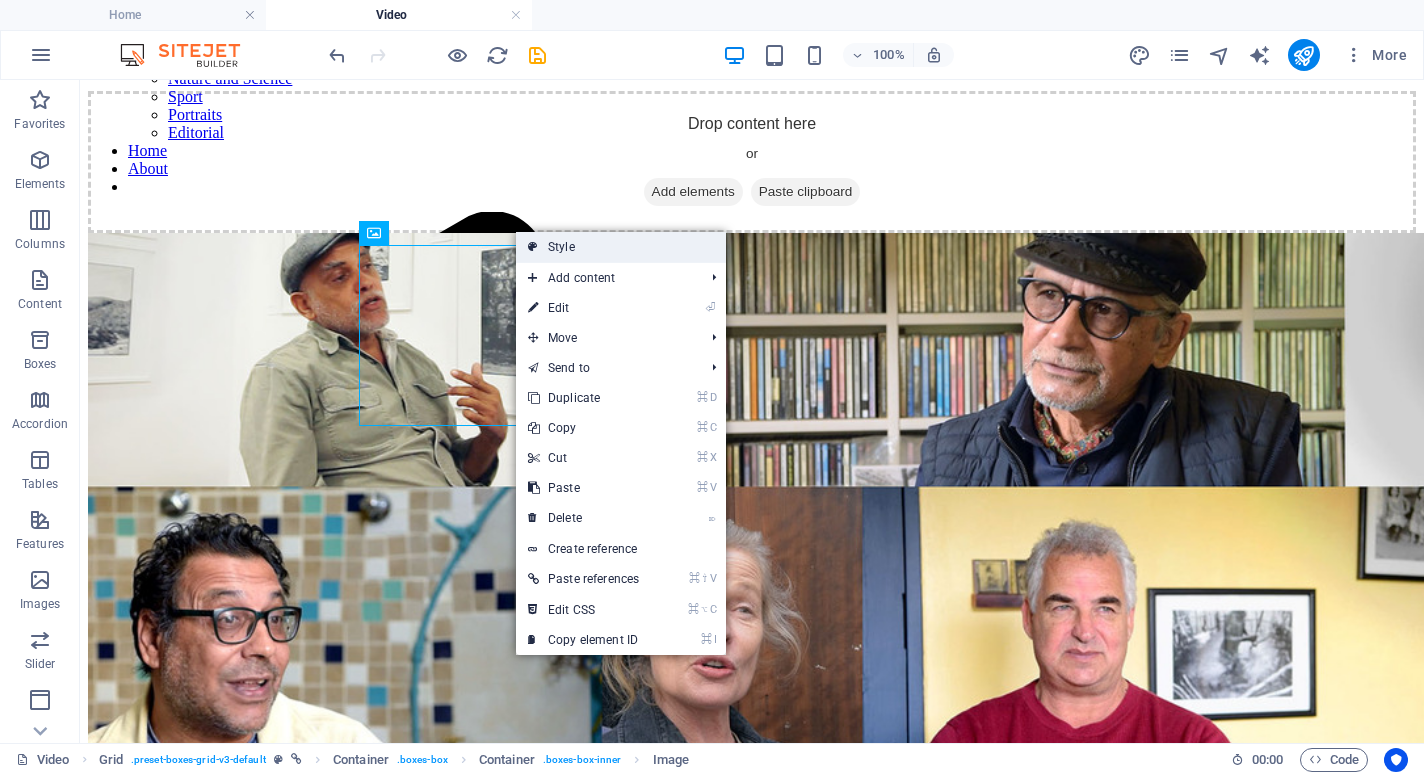 click on "Style" at bounding box center (621, 247) 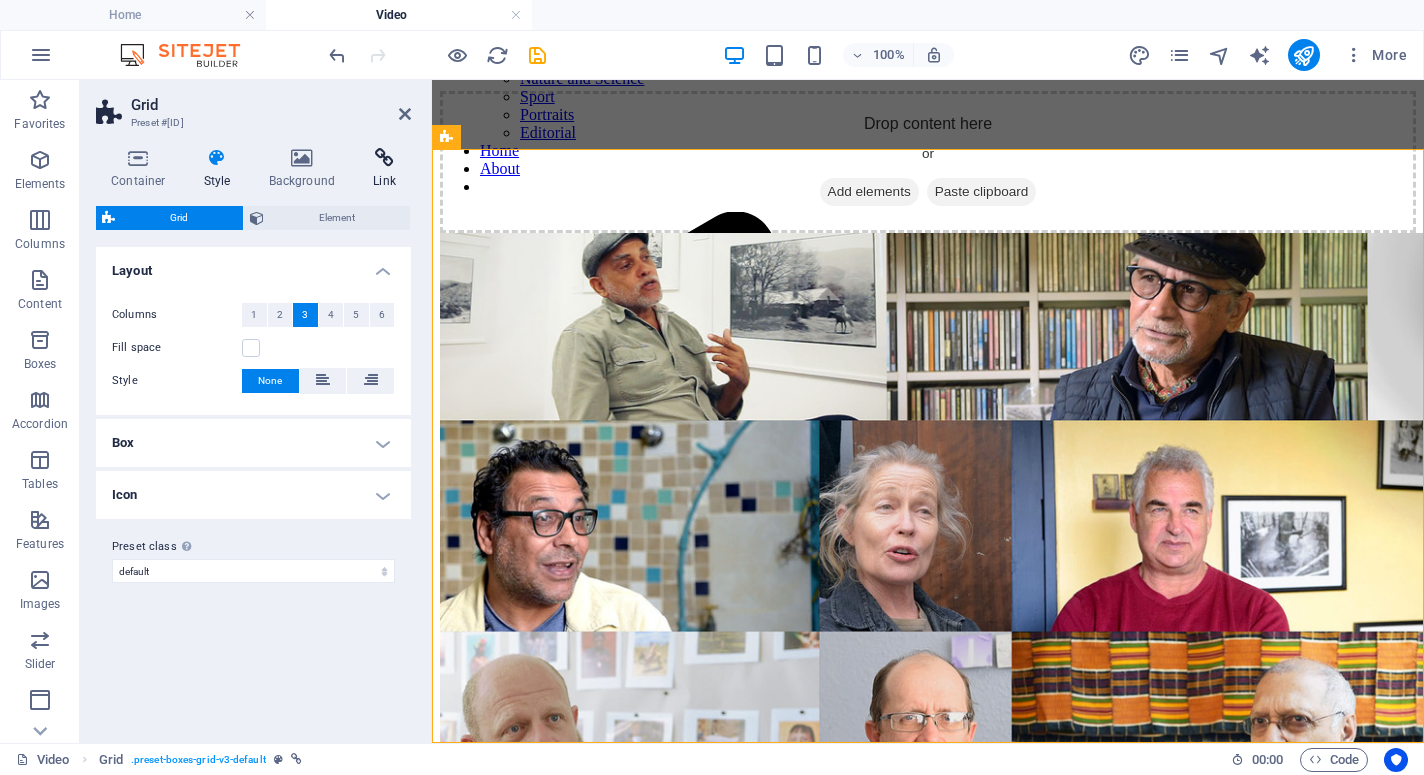 click at bounding box center [384, 158] 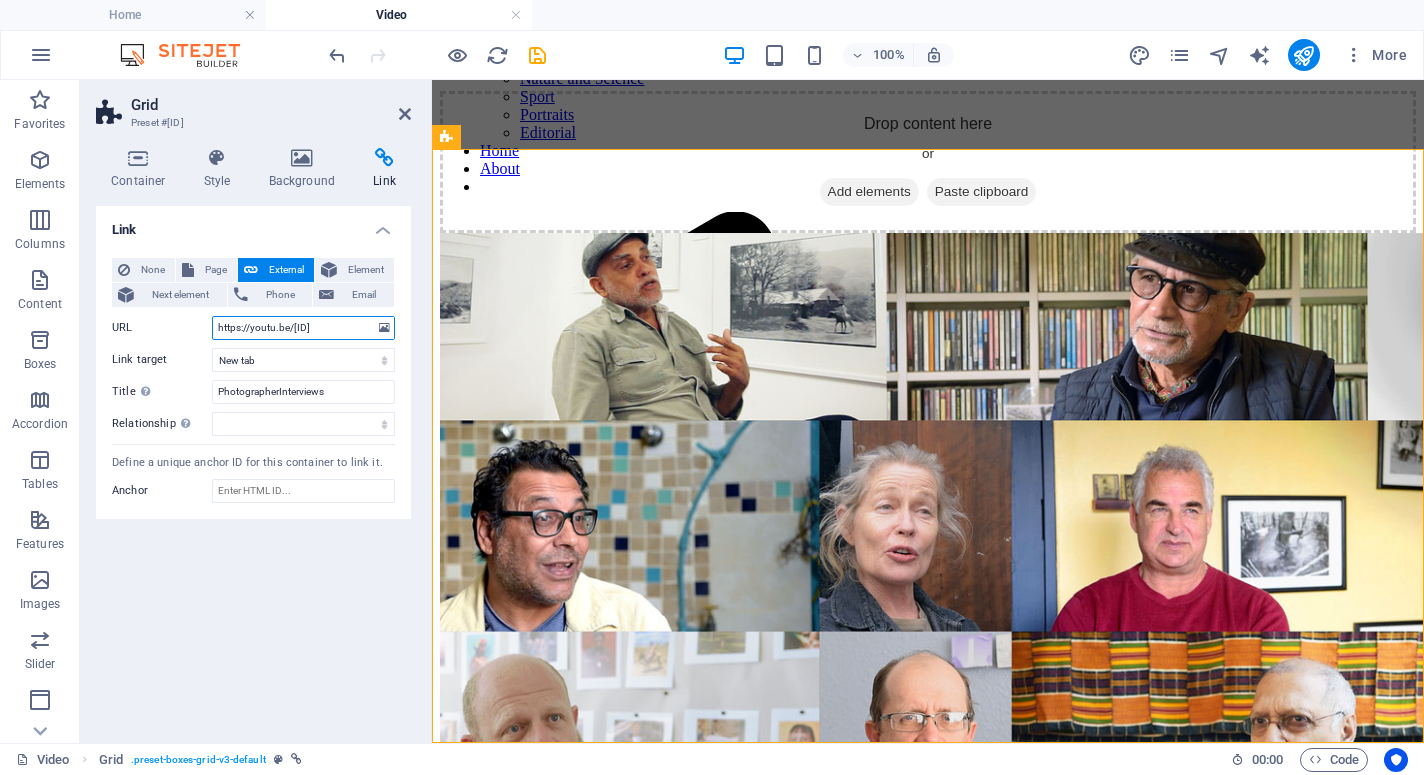 click on "https://youtu.be/[ID]" at bounding box center [303, 328] 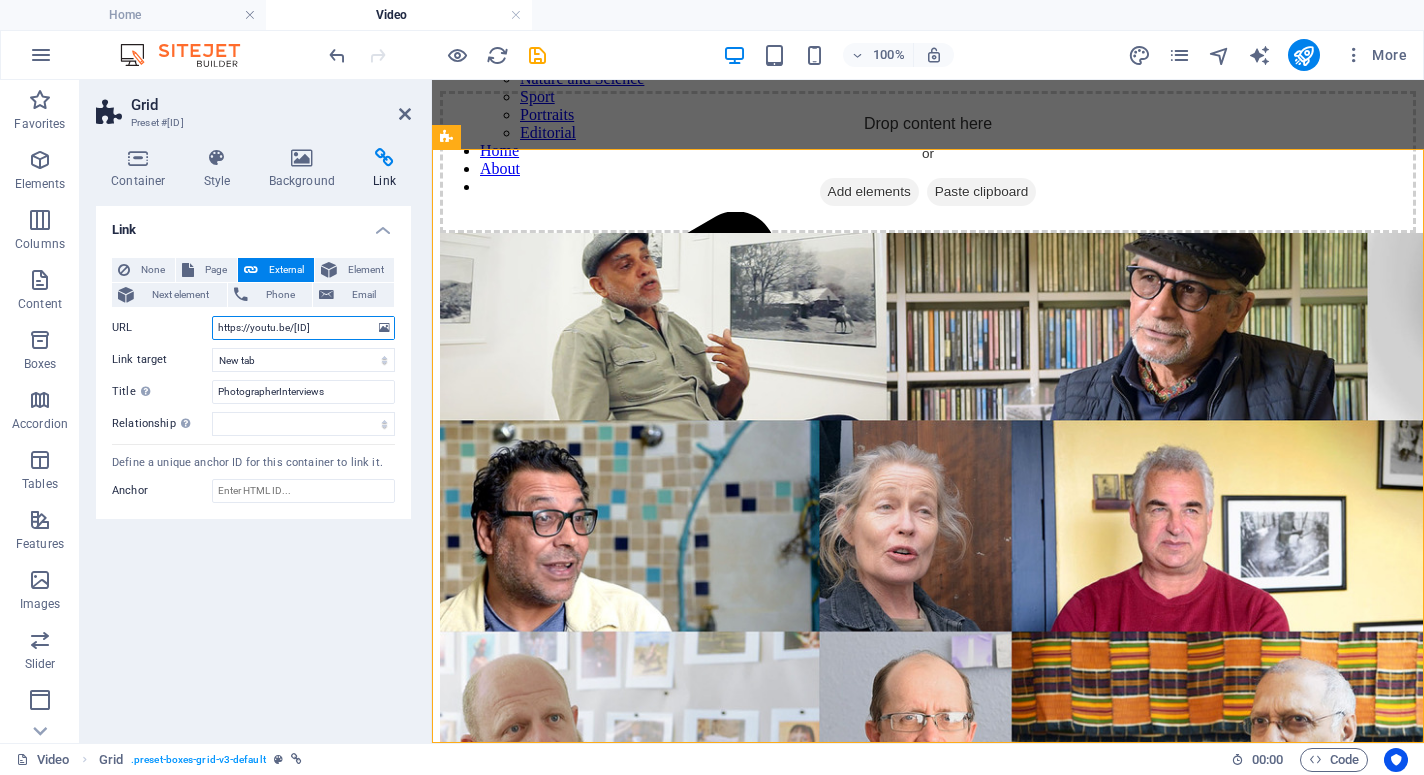 drag, startPoint x: 370, startPoint y: 327, endPoint x: 174, endPoint y: 307, distance: 197.01776 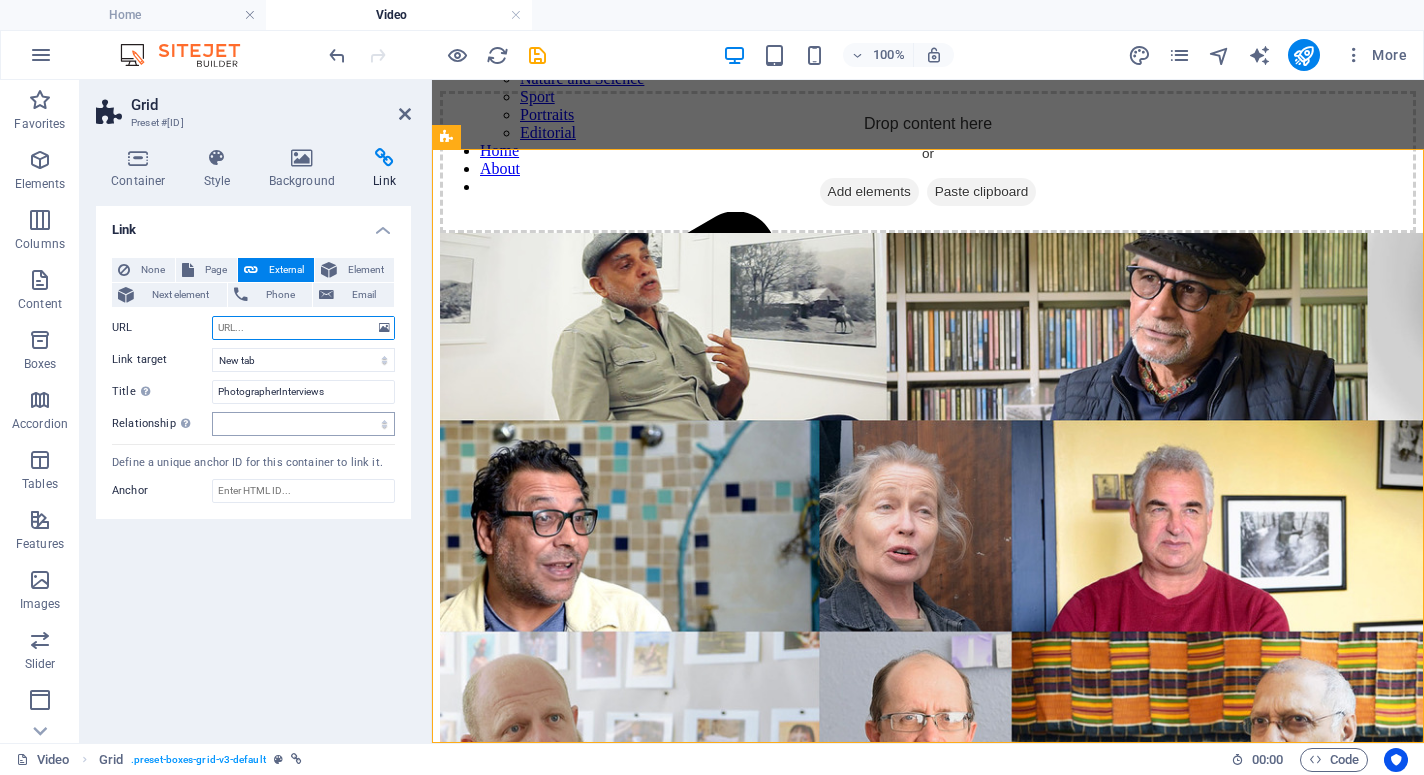 type 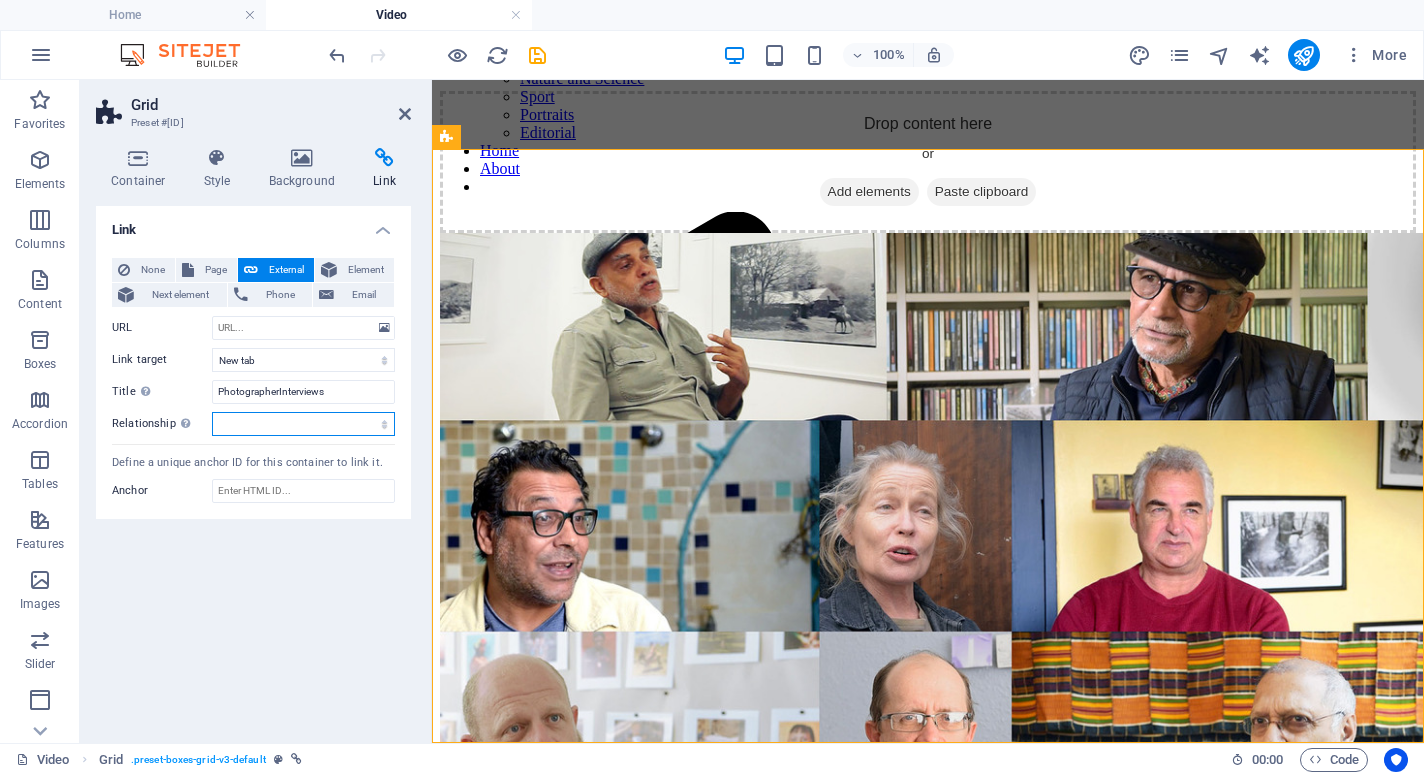 click at bounding box center (0, 0) 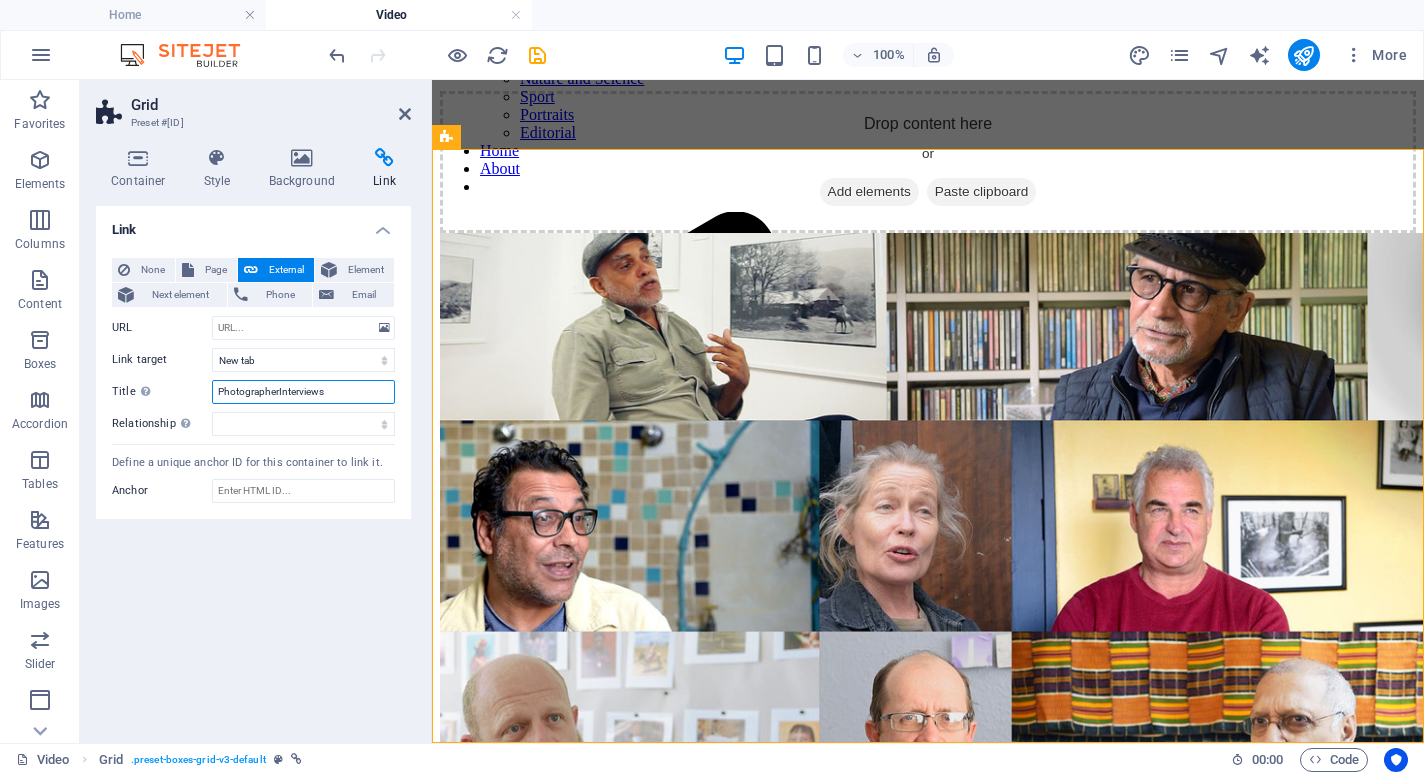 drag, startPoint x: 349, startPoint y: 393, endPoint x: 199, endPoint y: 370, distance: 151.75308 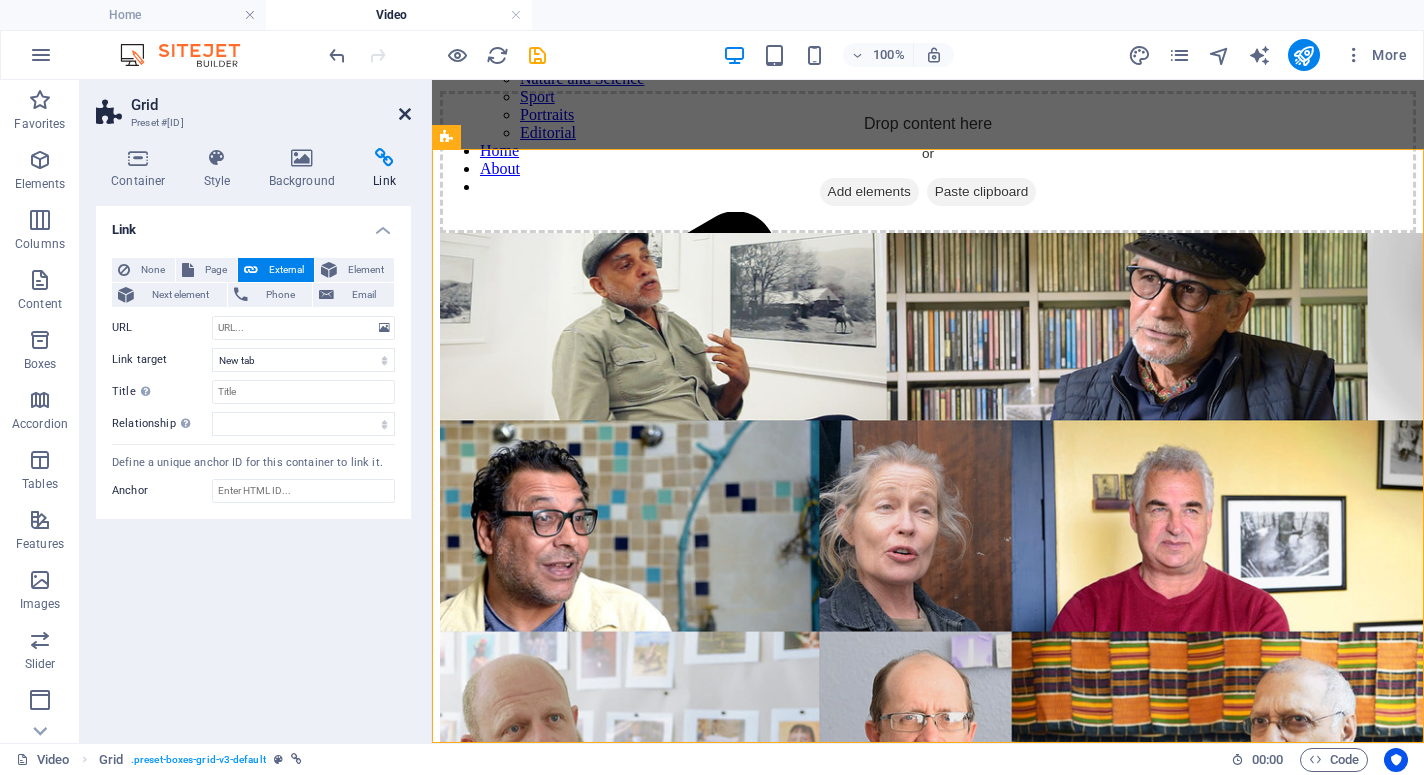 click at bounding box center [405, 114] 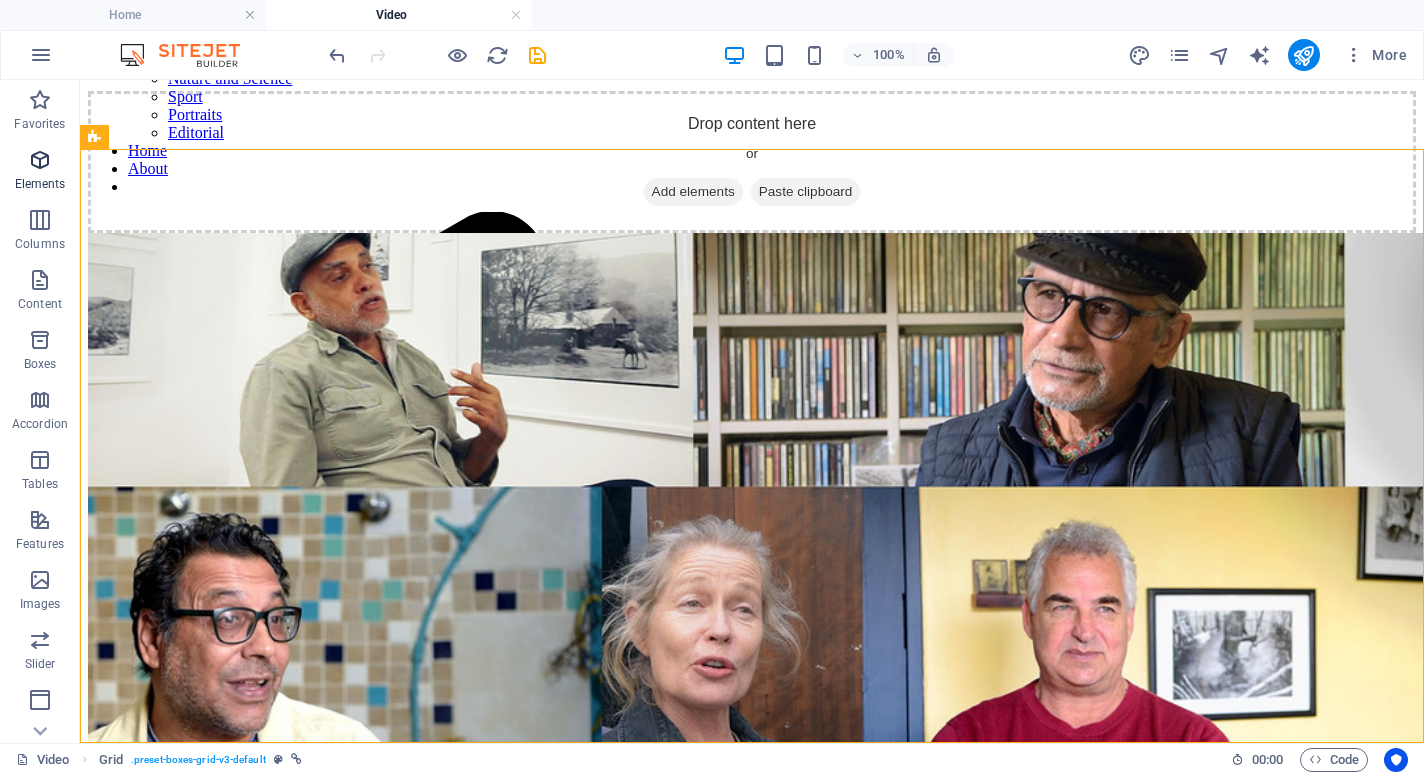 click at bounding box center [40, 160] 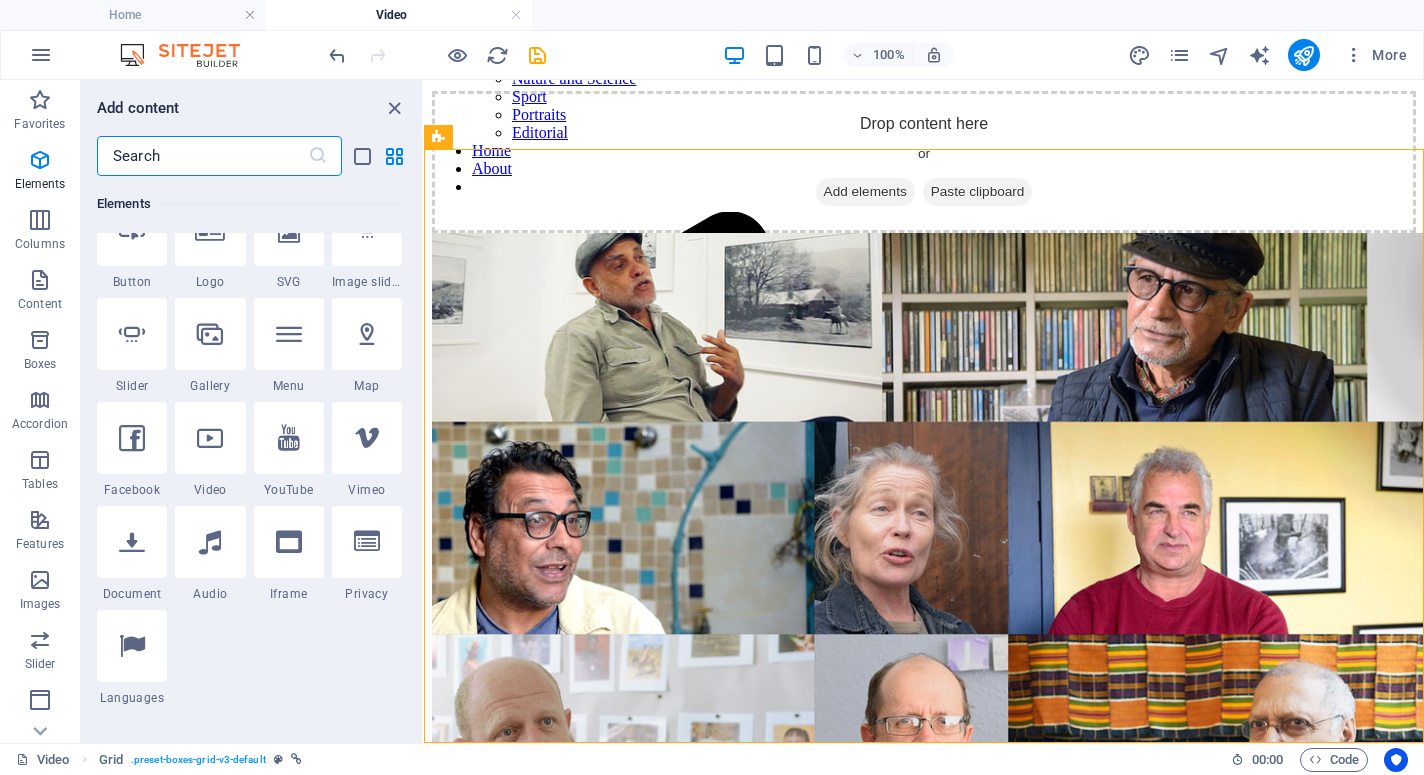 scroll, scrollTop: 515, scrollLeft: 0, axis: vertical 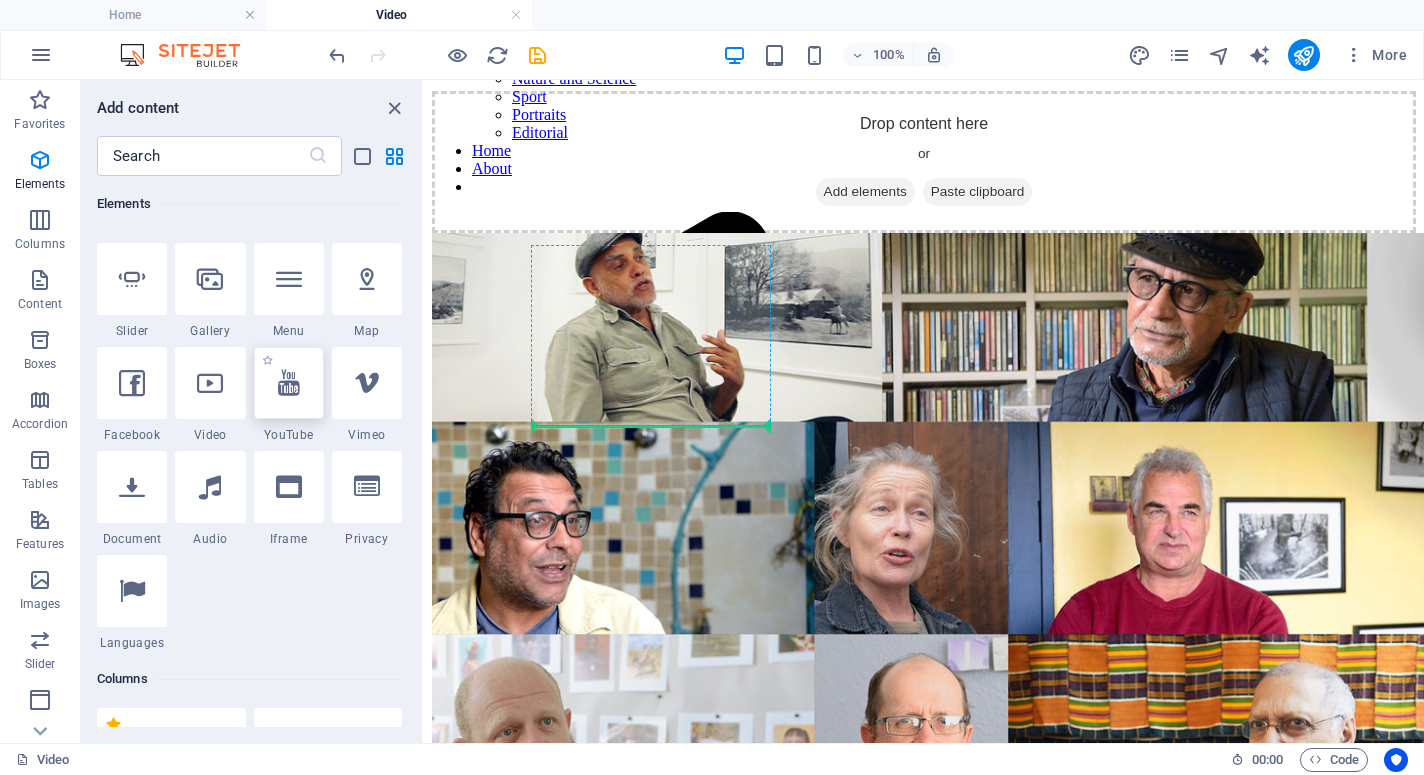 select on "ar16_9" 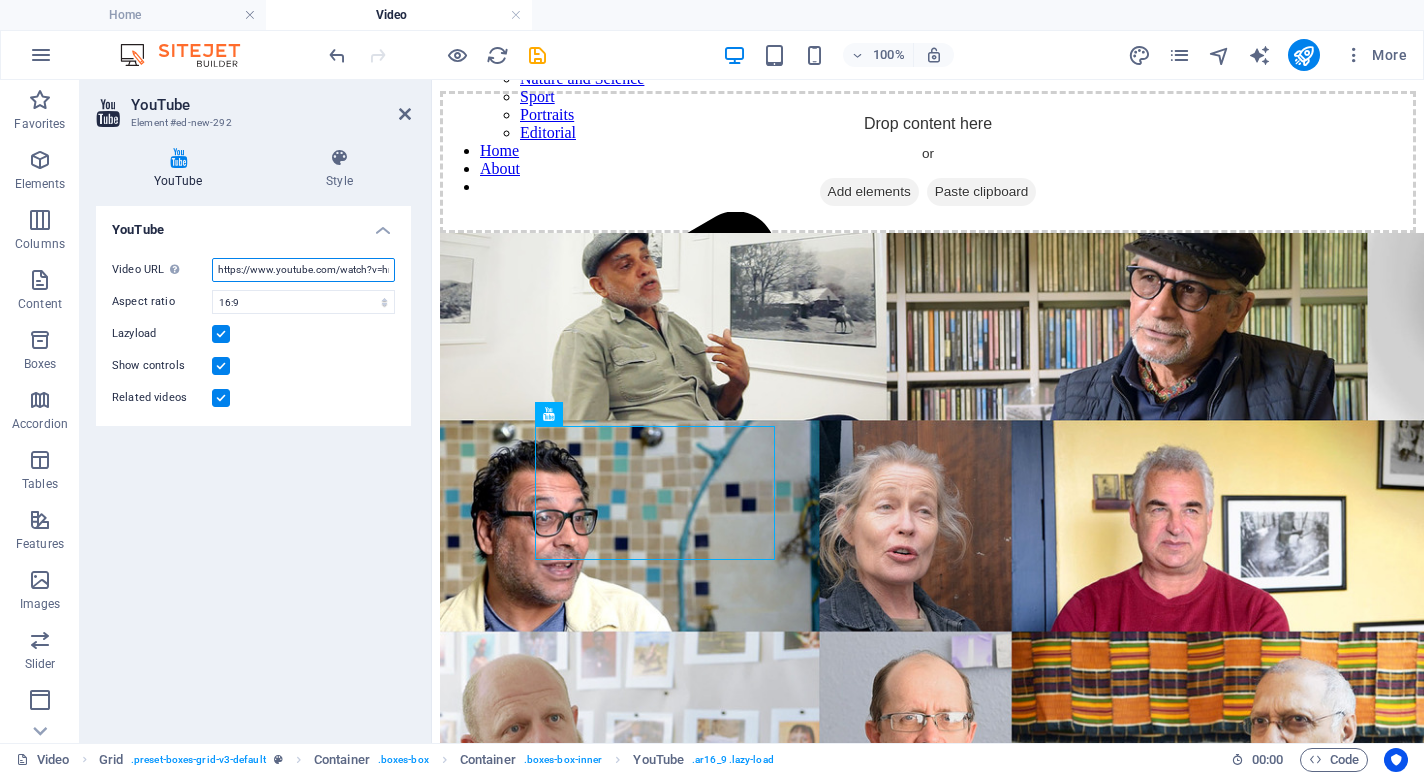 click on "https://www.youtube.com/watch?v=hnoviHgPHkY" at bounding box center (303, 270) 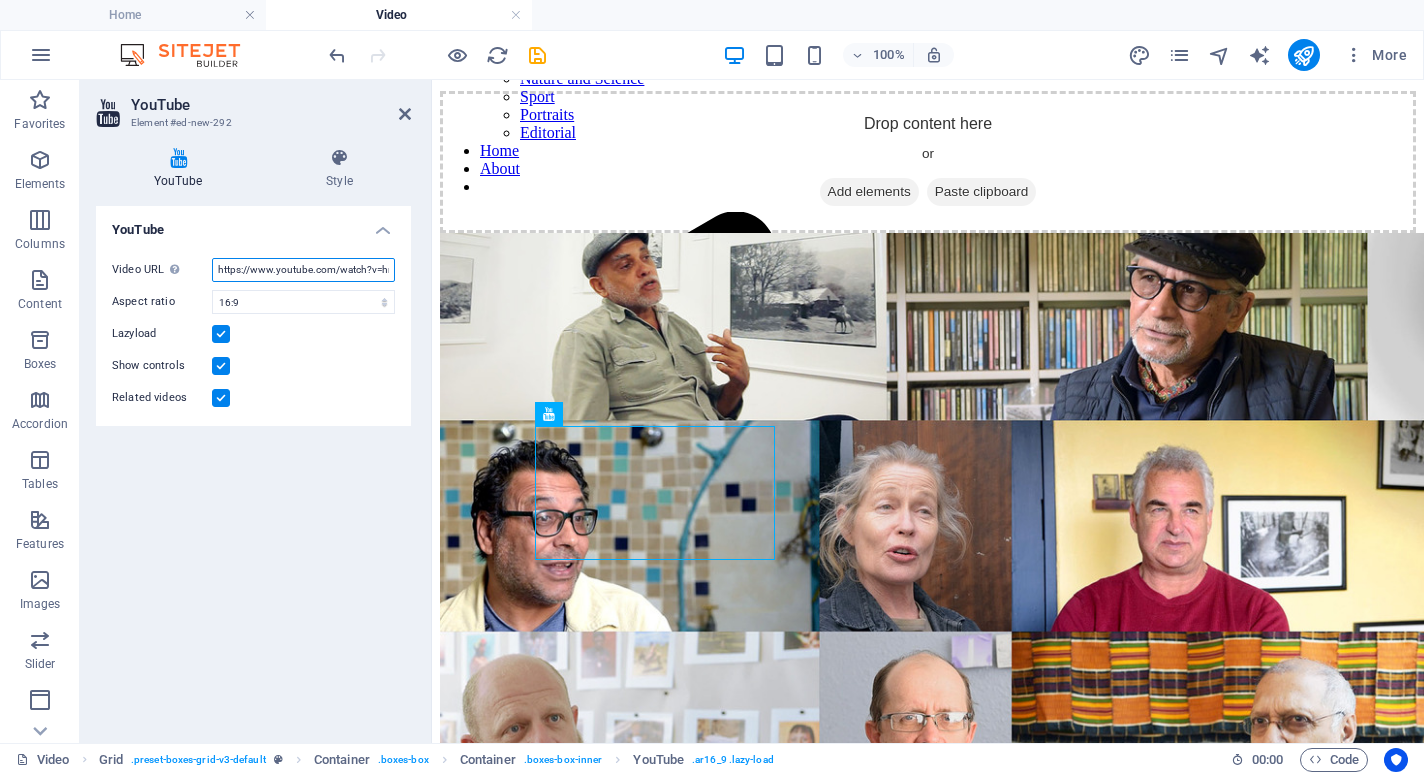 drag, startPoint x: 383, startPoint y: 270, endPoint x: 104, endPoint y: 270, distance: 279 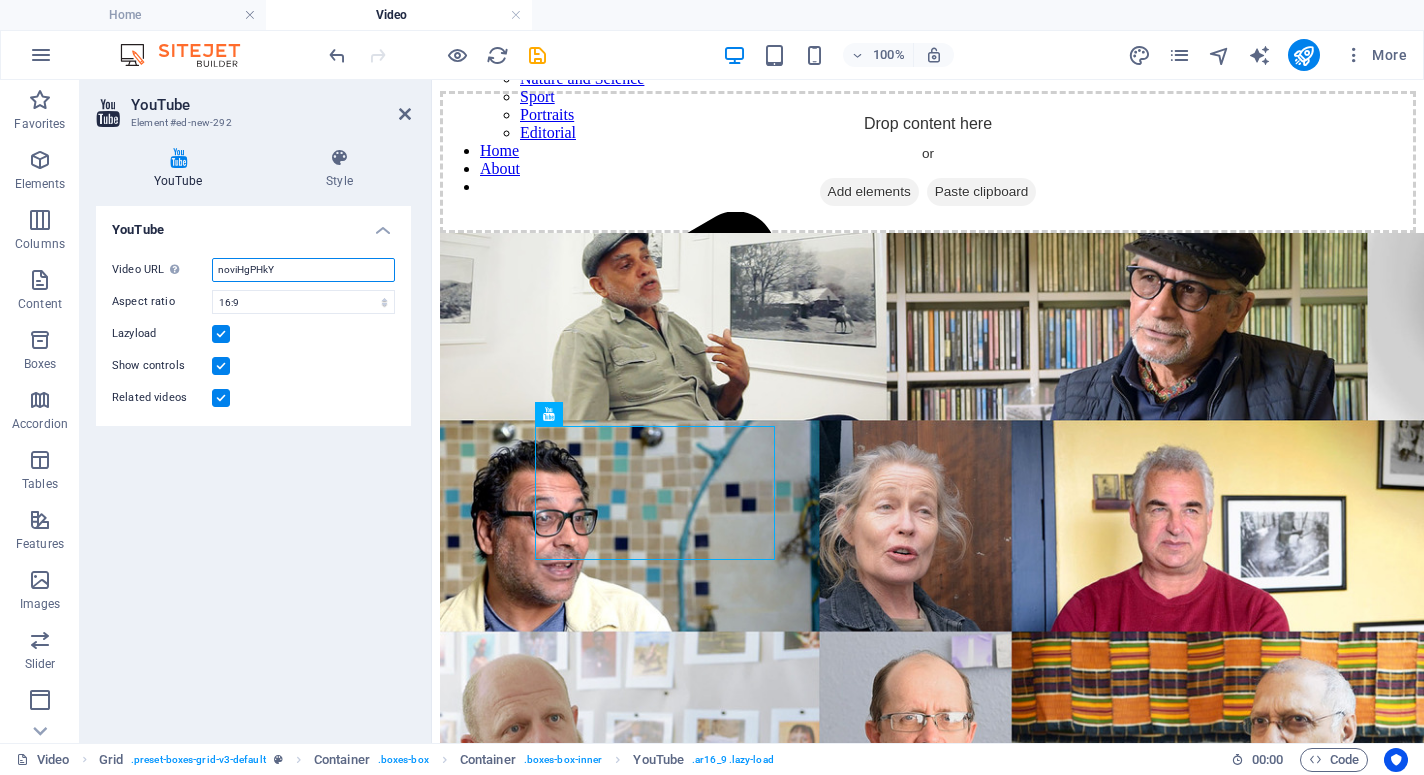 drag, startPoint x: 296, startPoint y: 270, endPoint x: 165, endPoint y: 254, distance: 131.97348 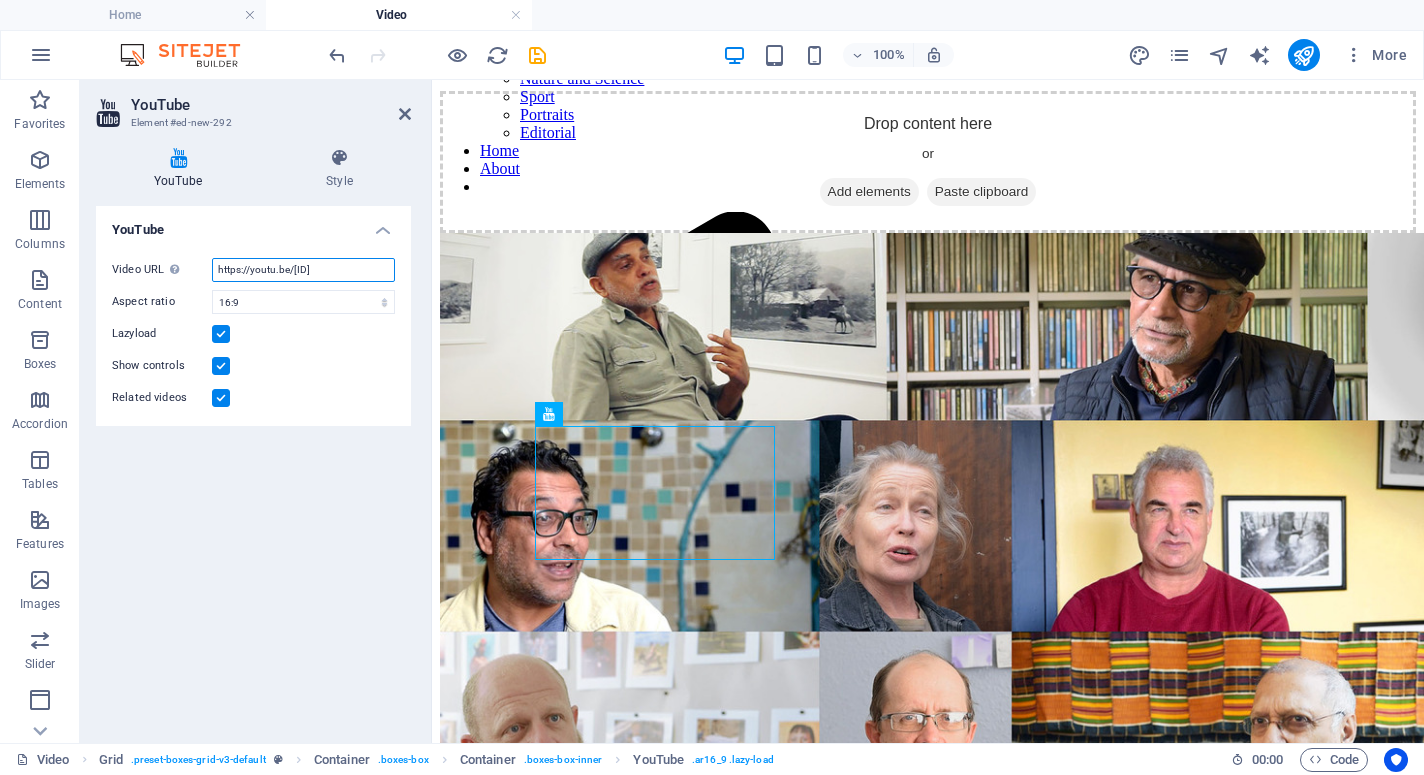 type on "https://youtu.be/[ID]" 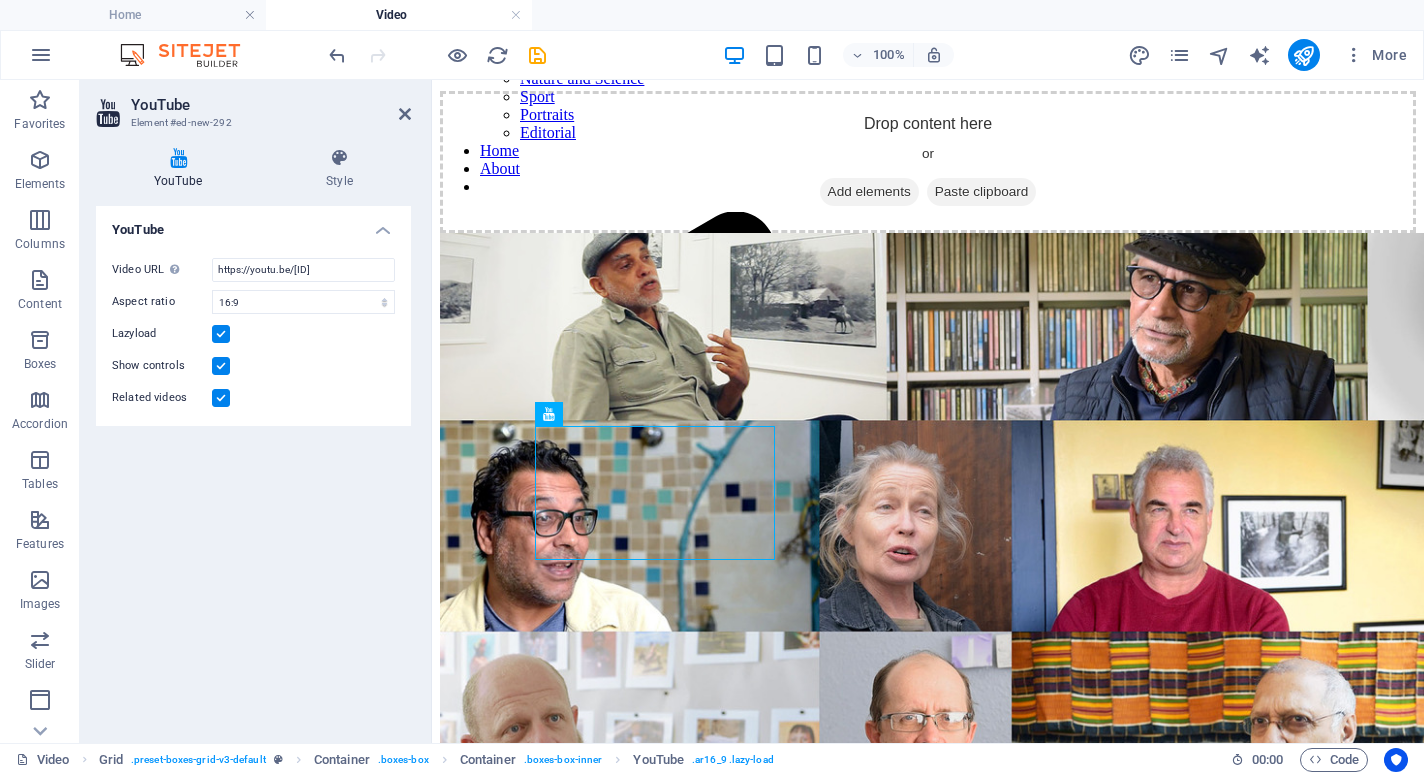 click on "YouTube" at bounding box center [271, 105] 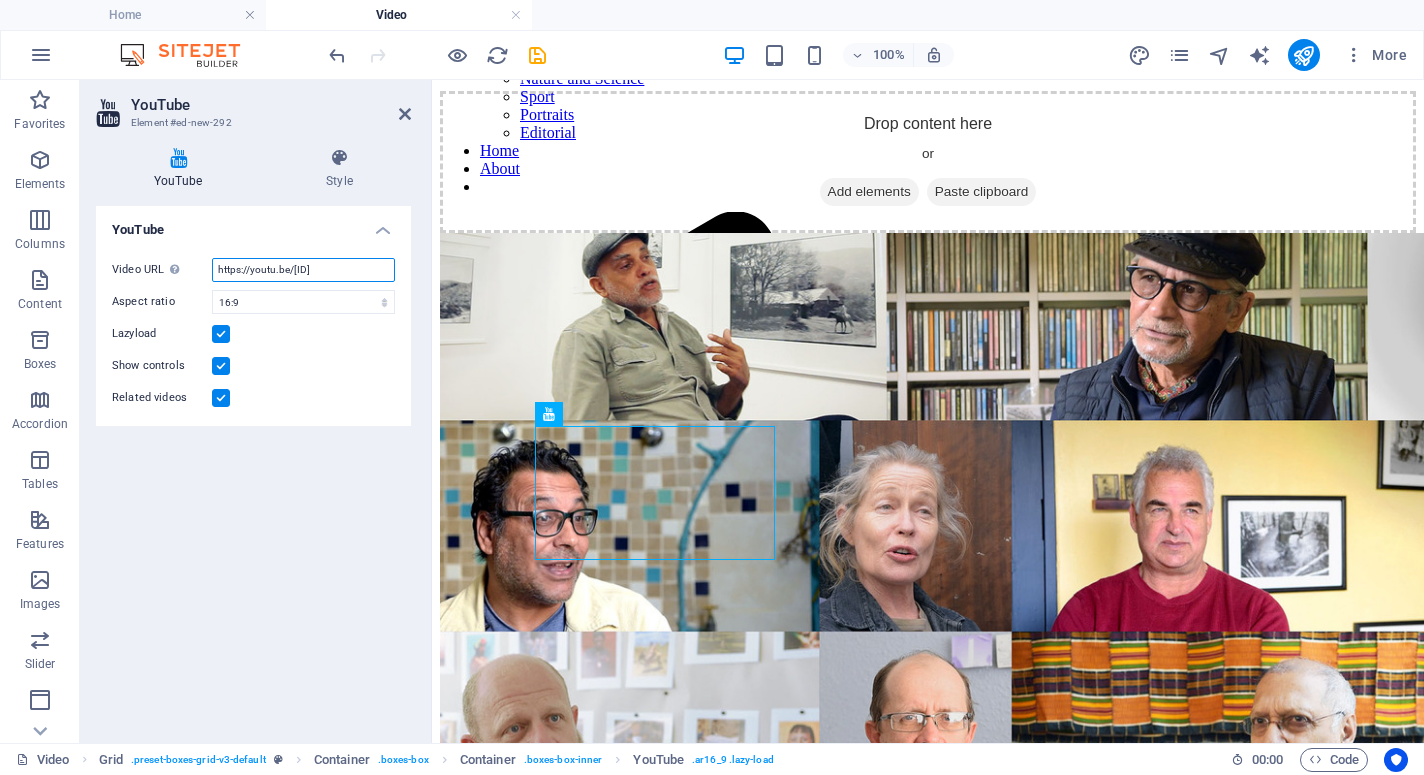 click on "https://youtu.be/[ID]" at bounding box center [303, 270] 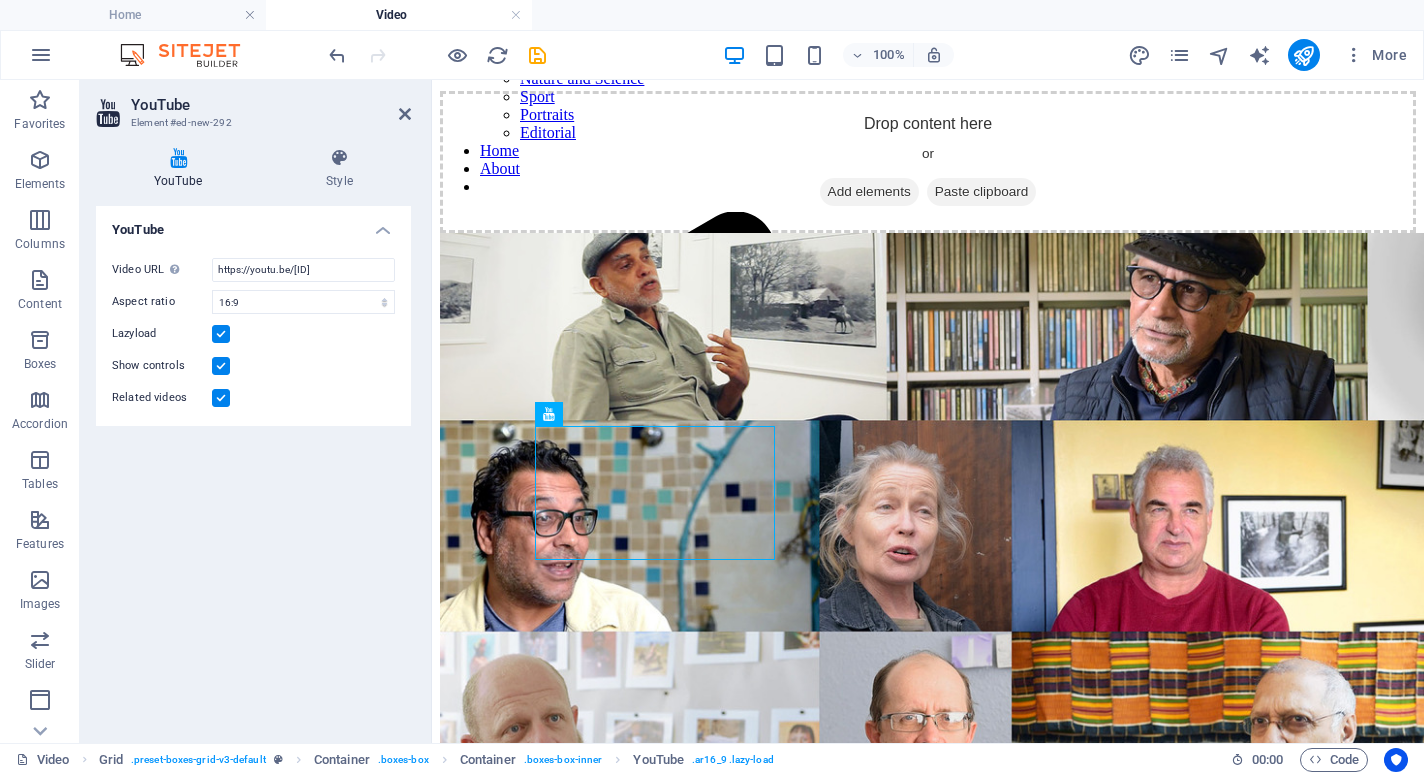 click on "YouTube Video URL Insert (or paste) a video URL. https://youtu.be/[ID] Aspect ratio 16:10 16:9 4:3 2:1 1:1 Lazyload Show controls Related videos" at bounding box center (253, 466) 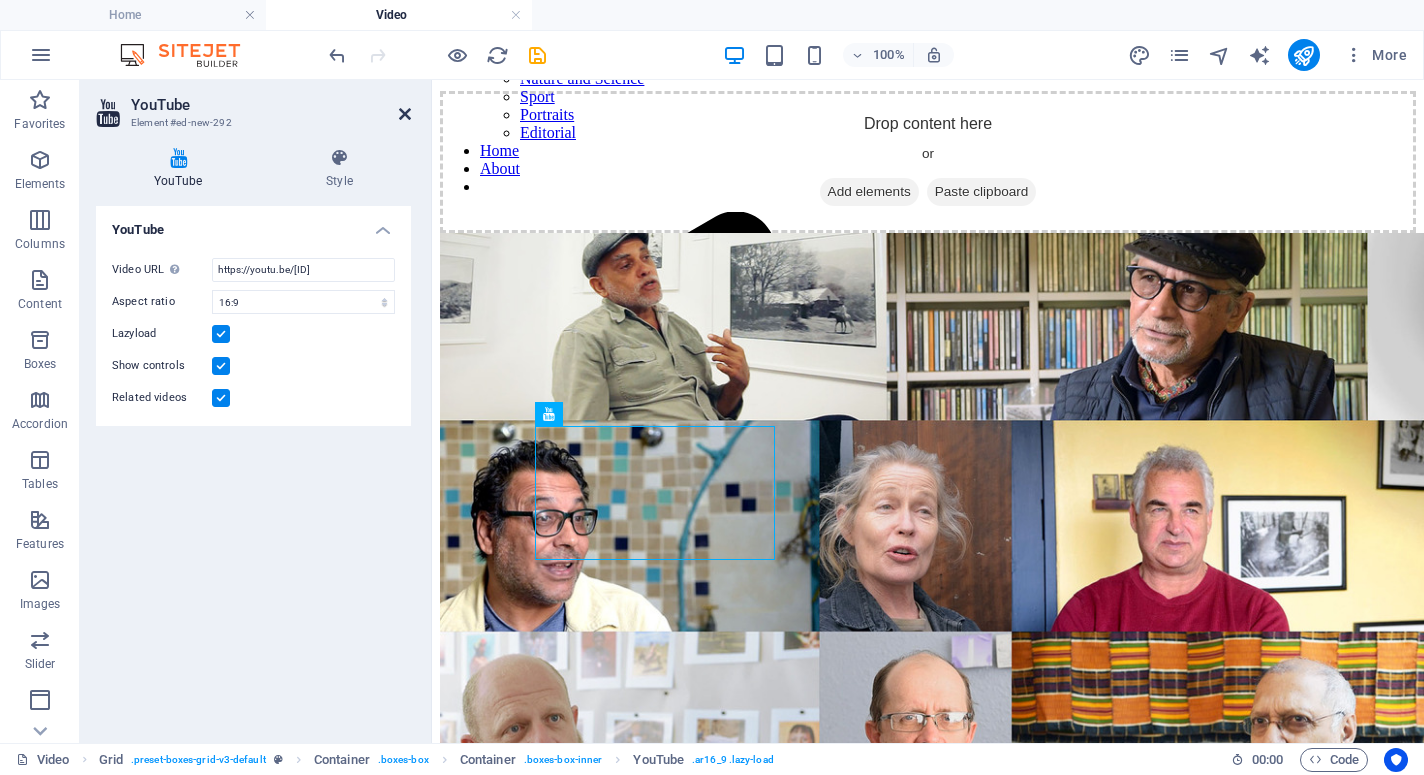 click at bounding box center [405, 114] 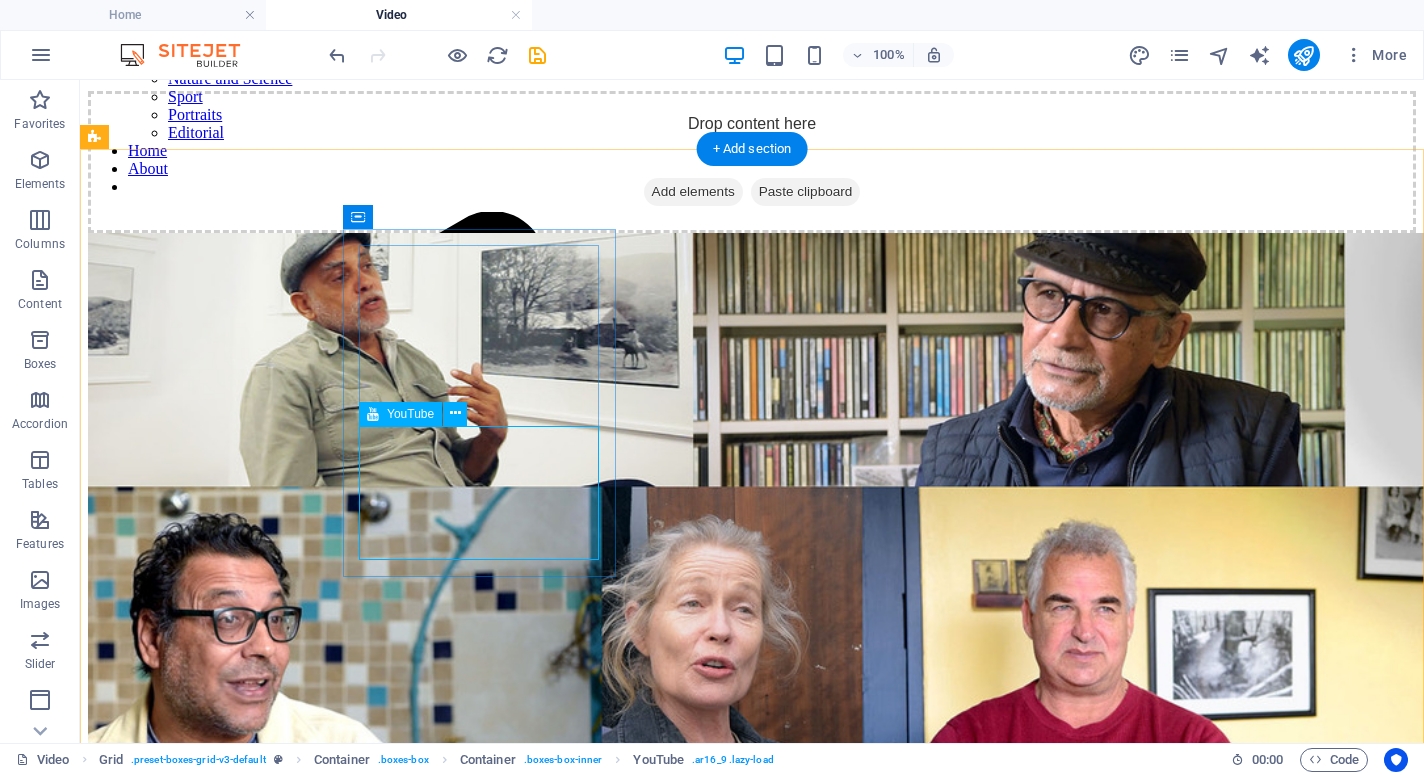 click at bounding box center (752, 1141) 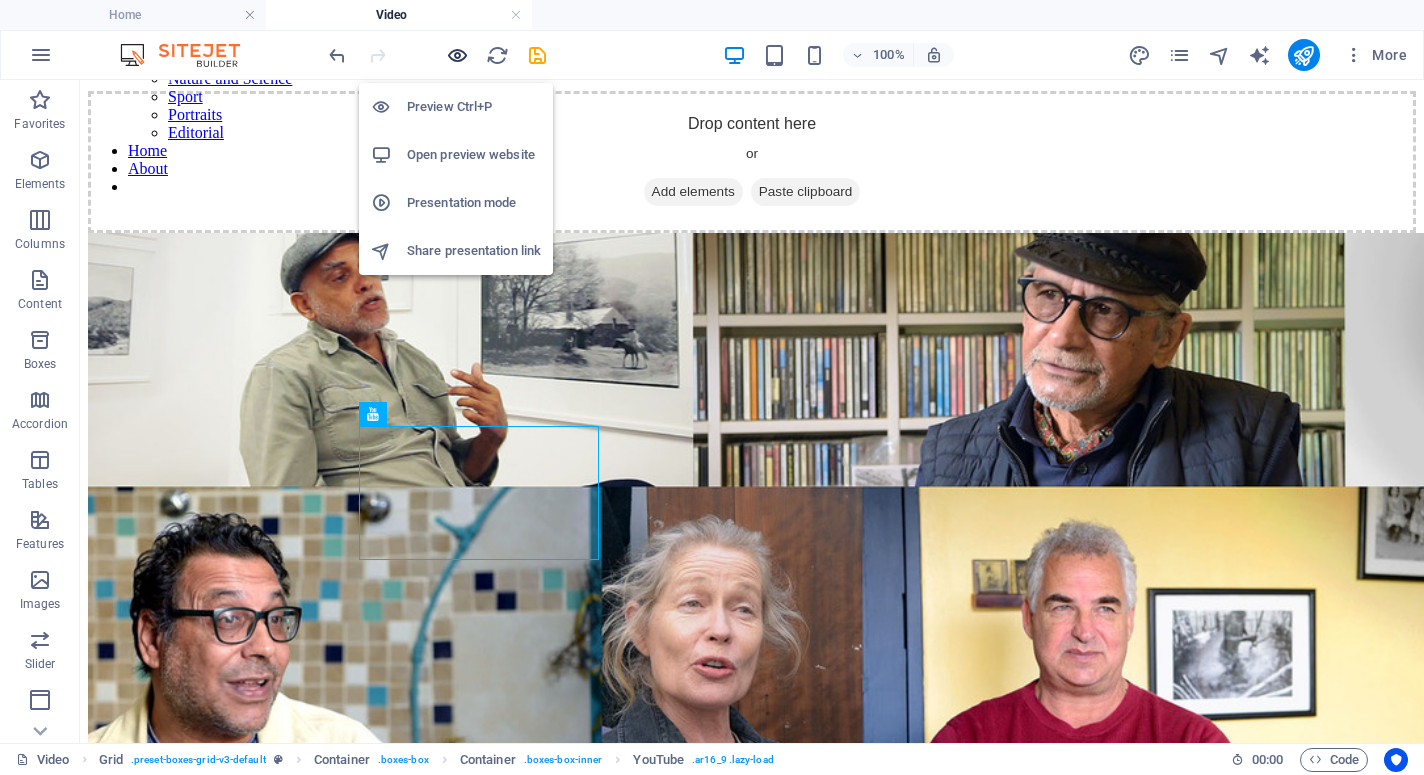 click at bounding box center [457, 55] 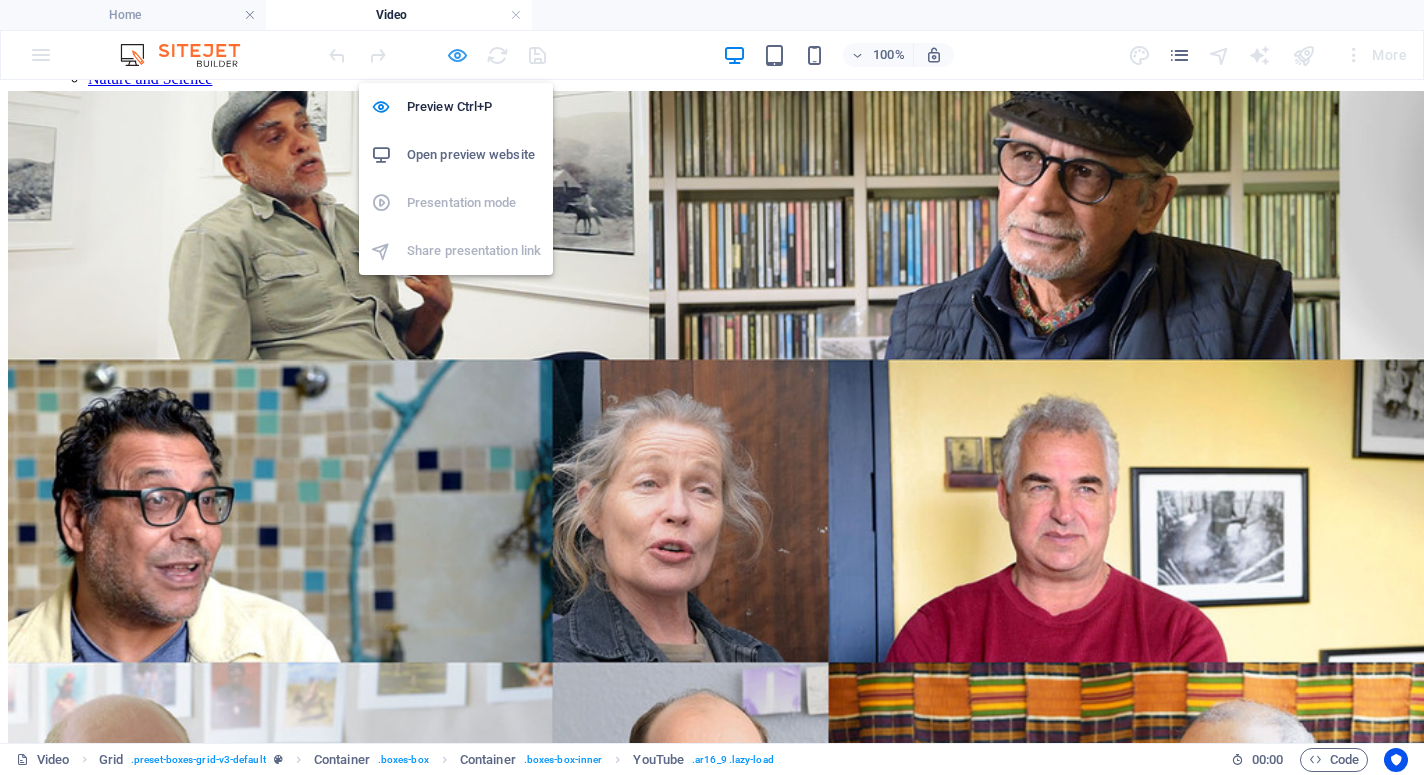 scroll, scrollTop: 68, scrollLeft: 0, axis: vertical 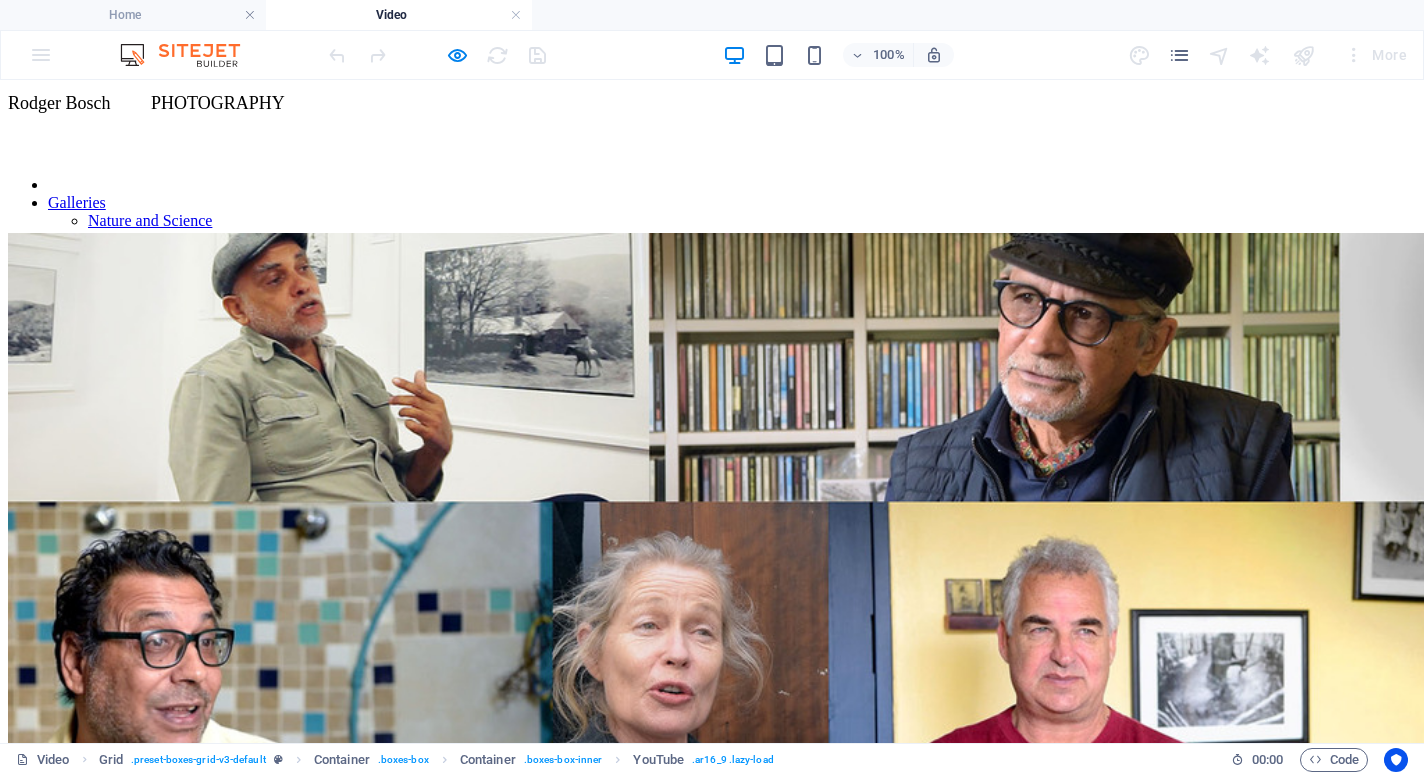 click at bounding box center (712, 1264) 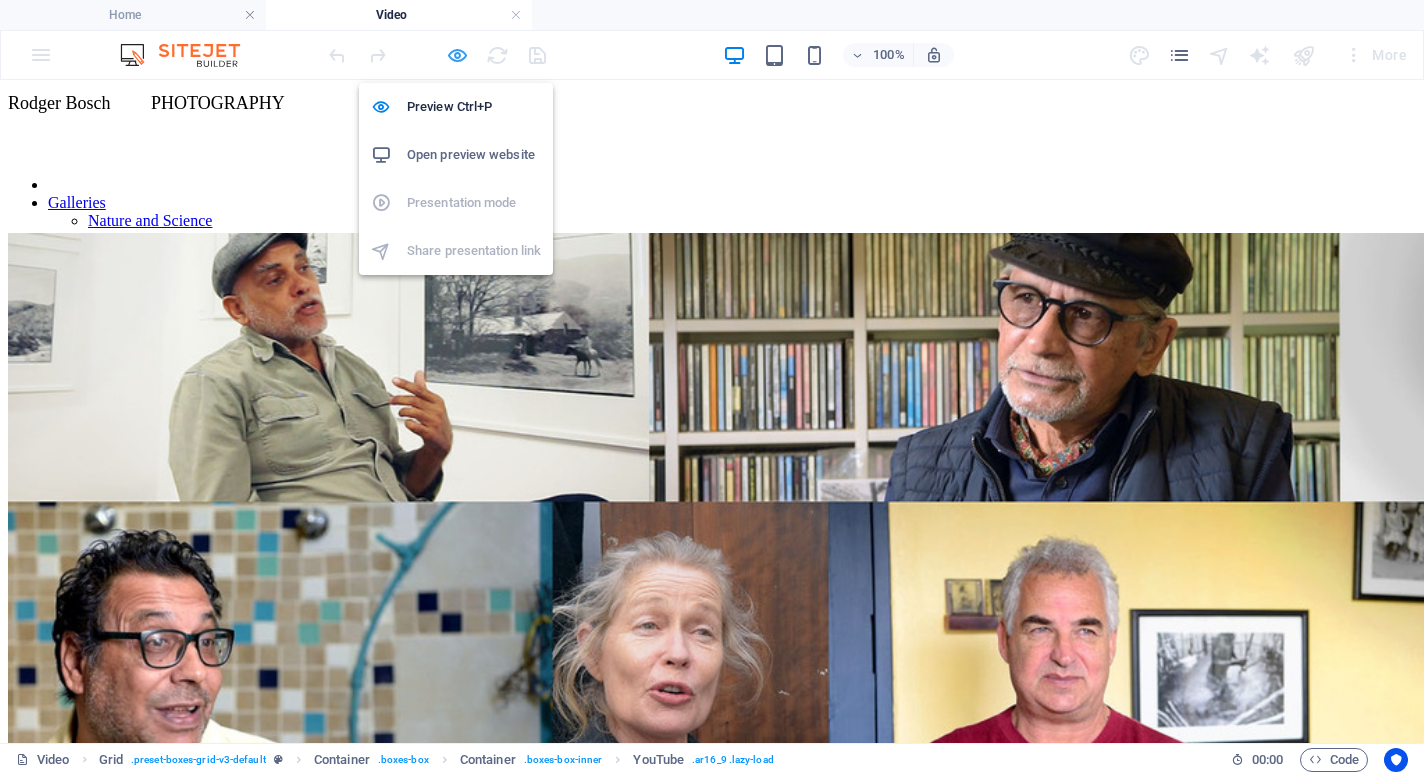 click at bounding box center (457, 55) 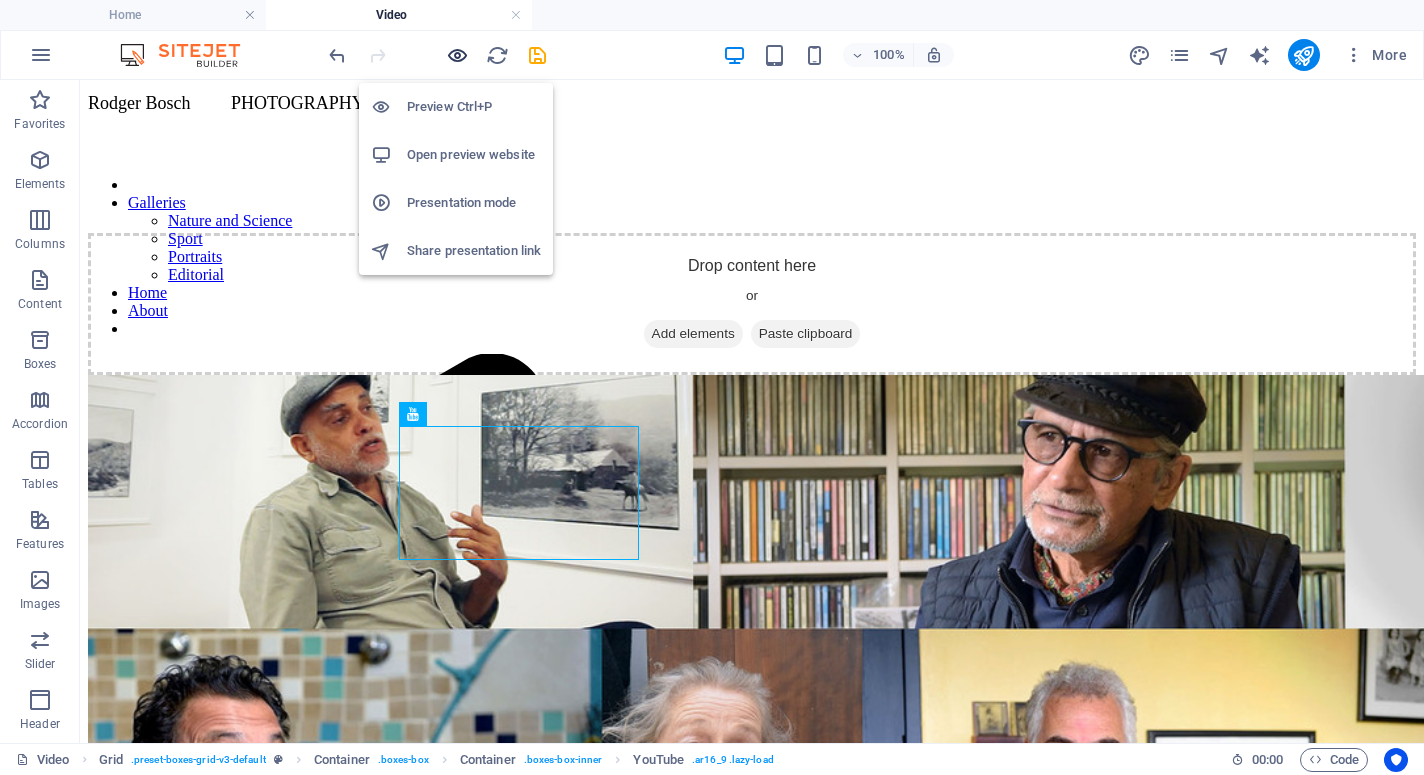 scroll, scrollTop: 210, scrollLeft: 0, axis: vertical 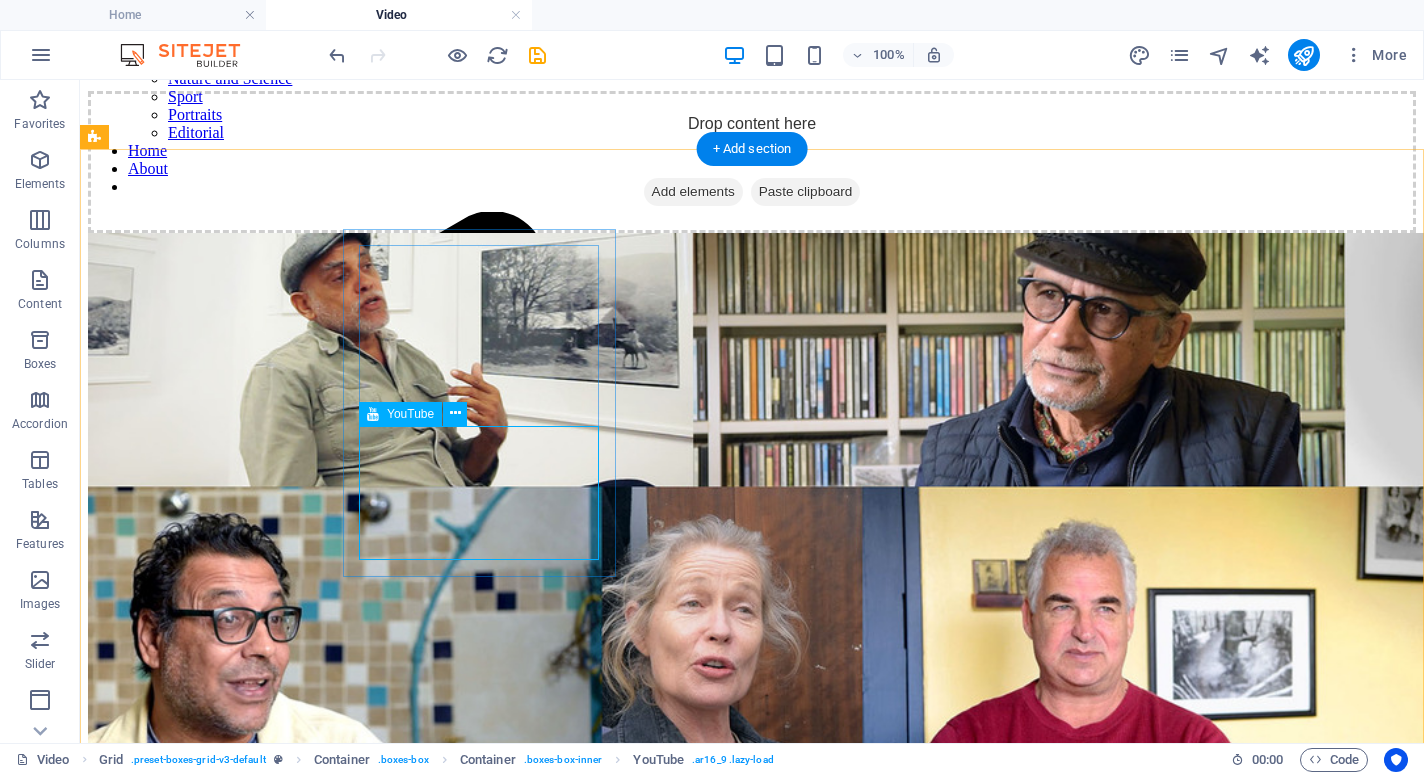 click at bounding box center (752, 1141) 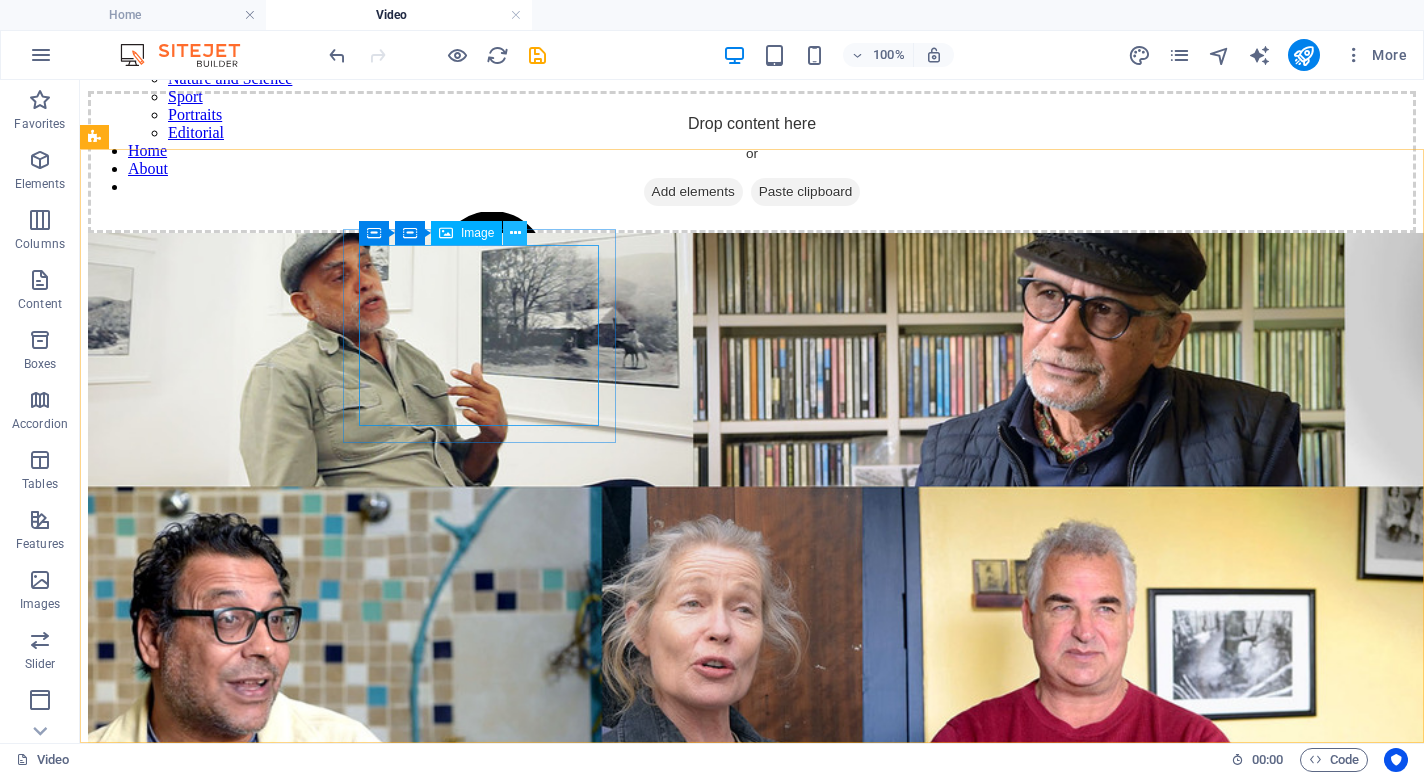 click at bounding box center (515, 233) 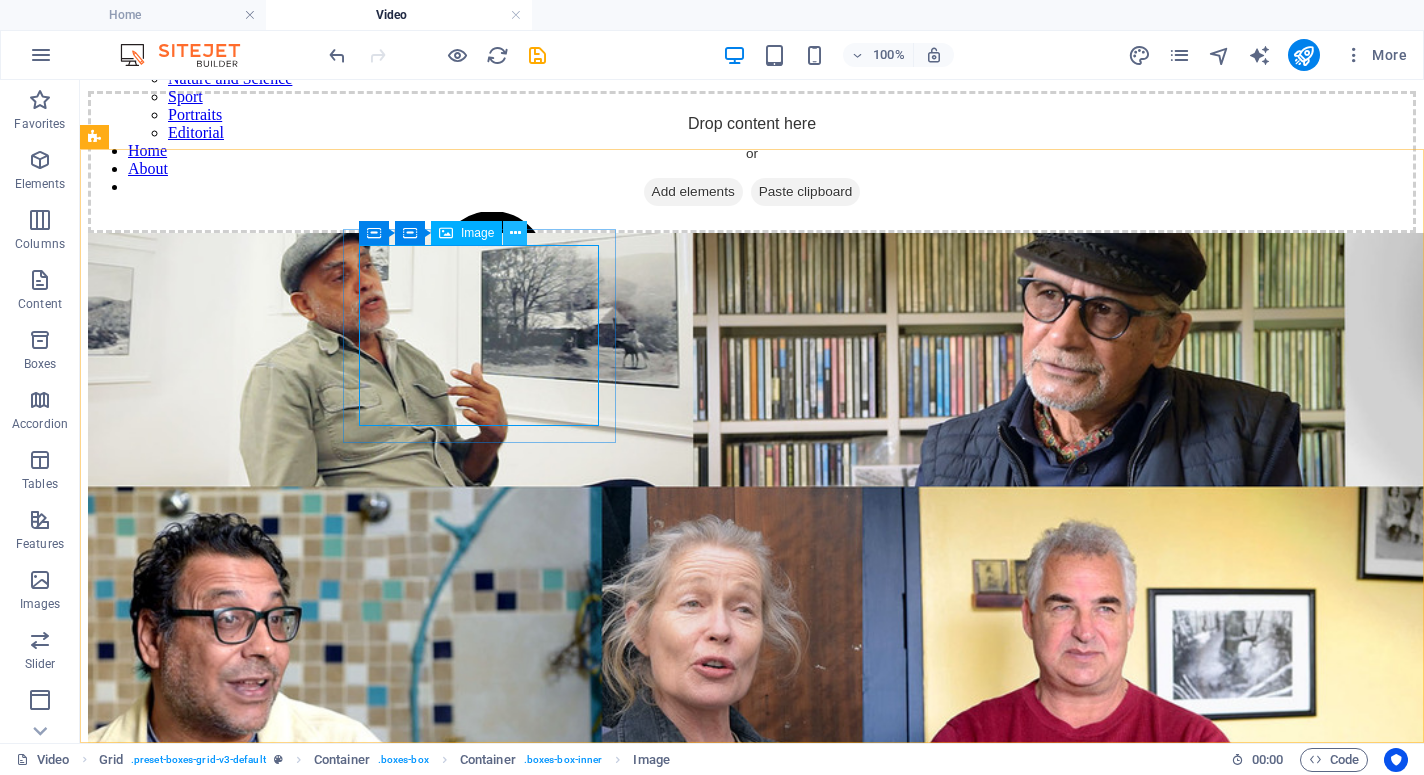 click at bounding box center [515, 233] 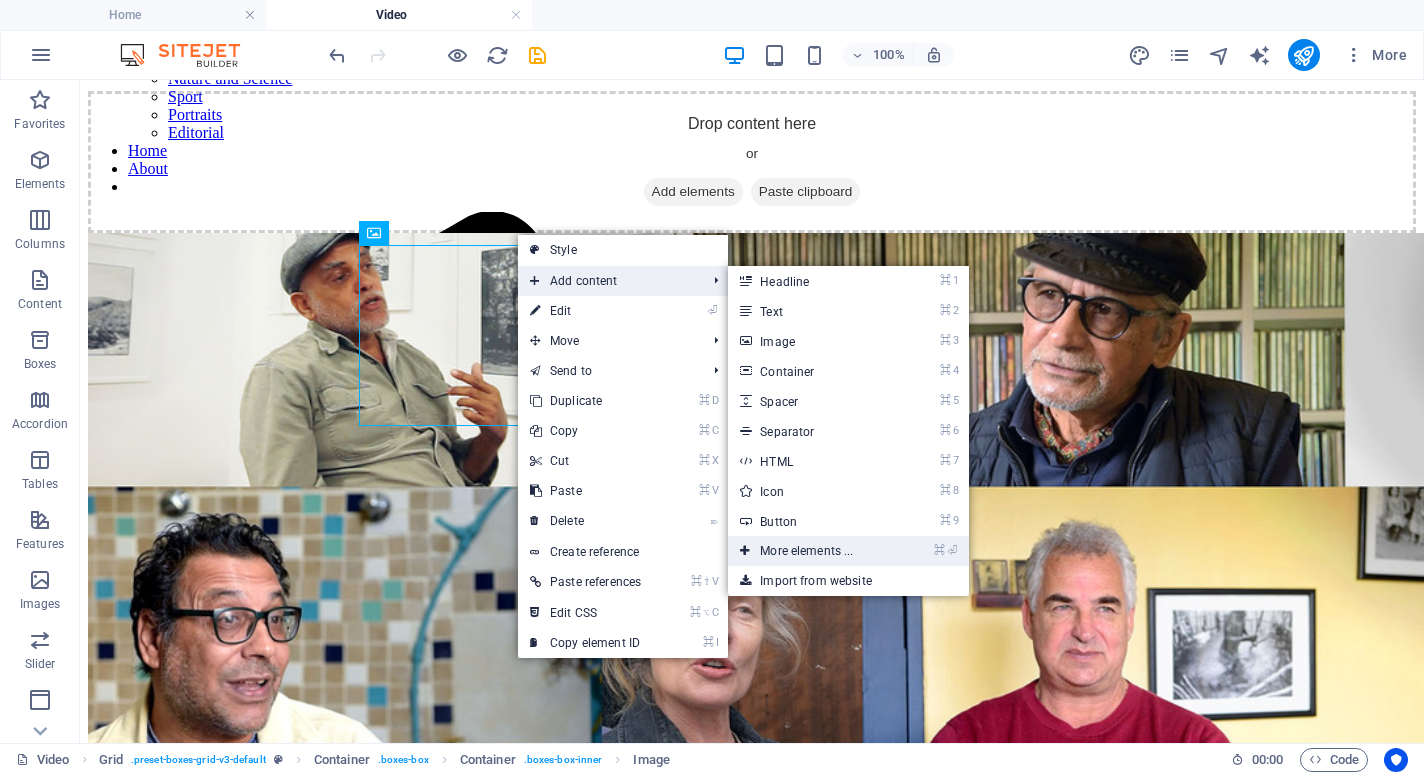 click on "⌘ ⏎  More elements ..." at bounding box center [810, 551] 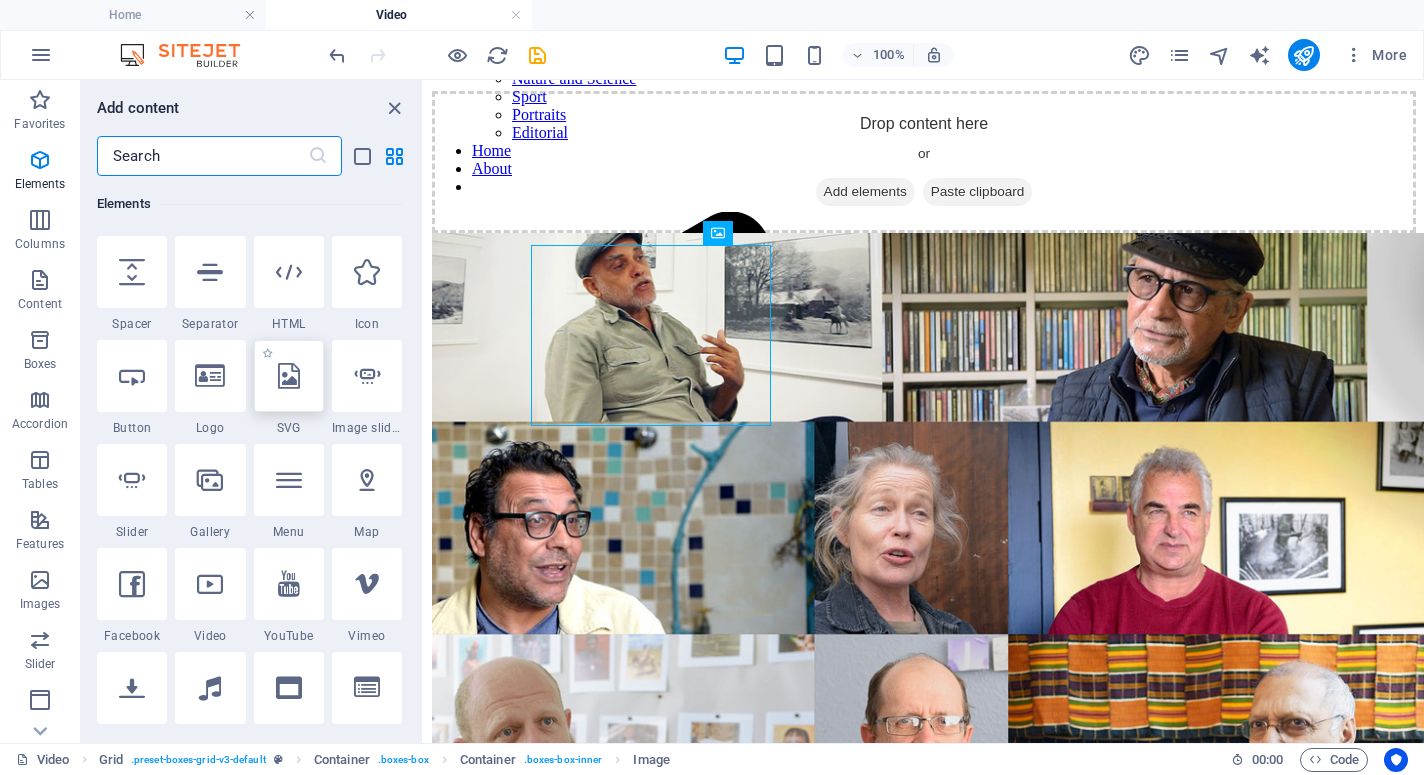 scroll, scrollTop: 349, scrollLeft: 0, axis: vertical 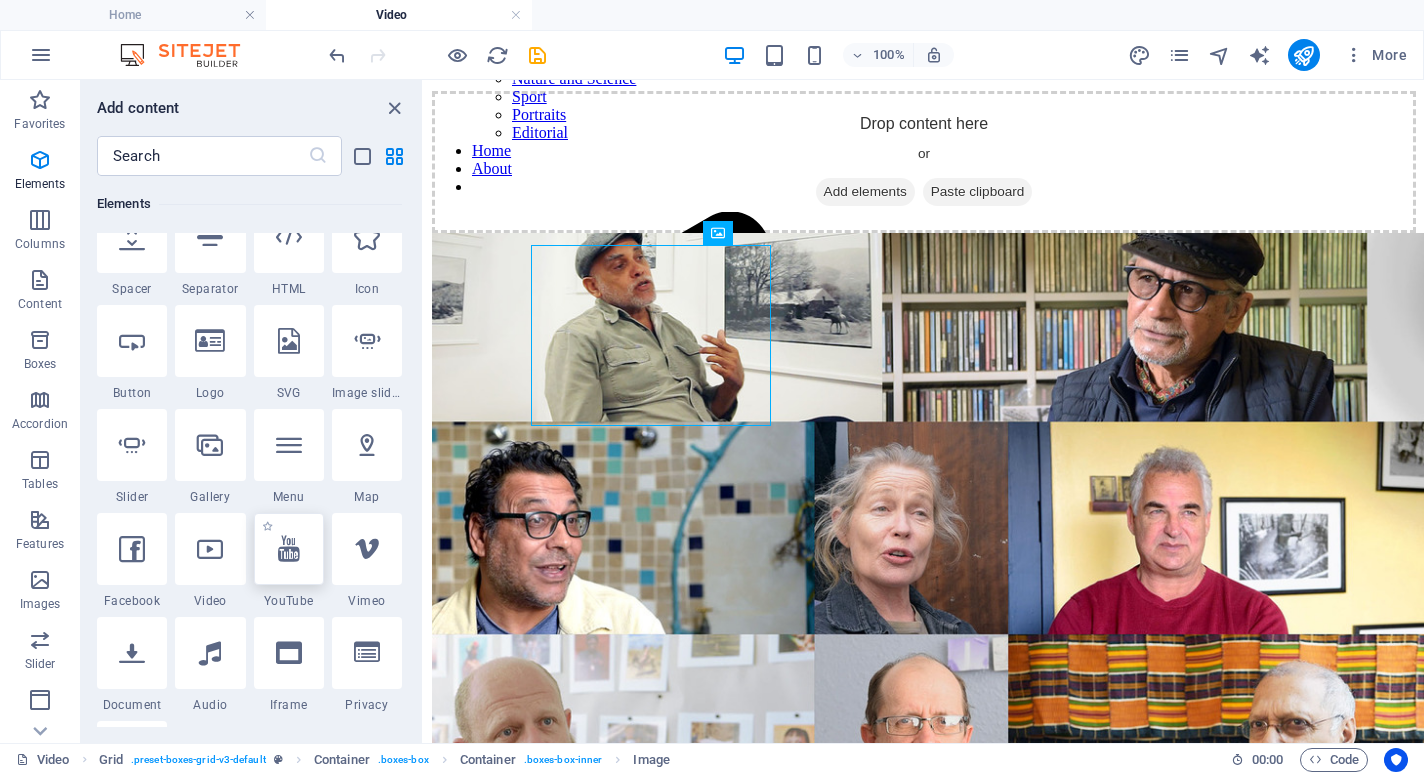 click at bounding box center (289, 549) 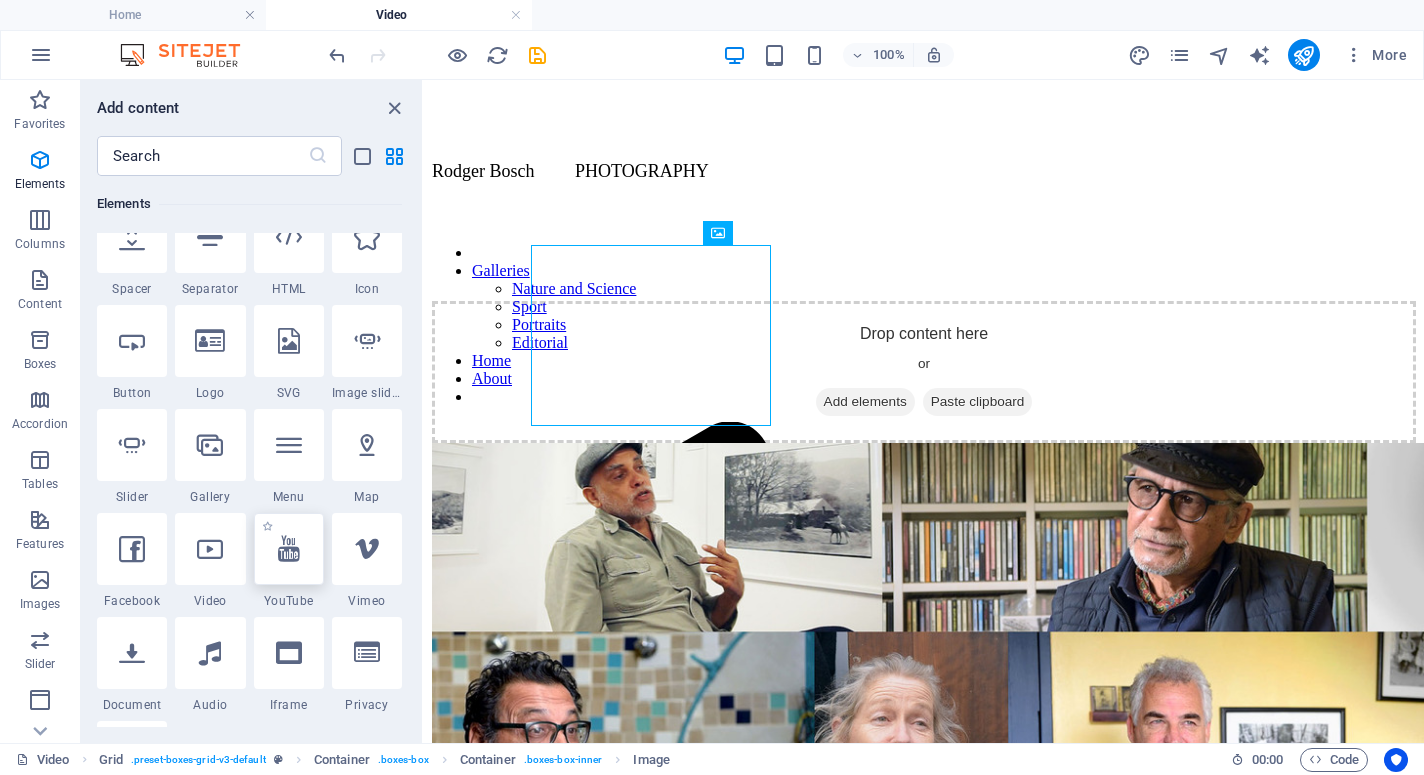 select on "ar16_9" 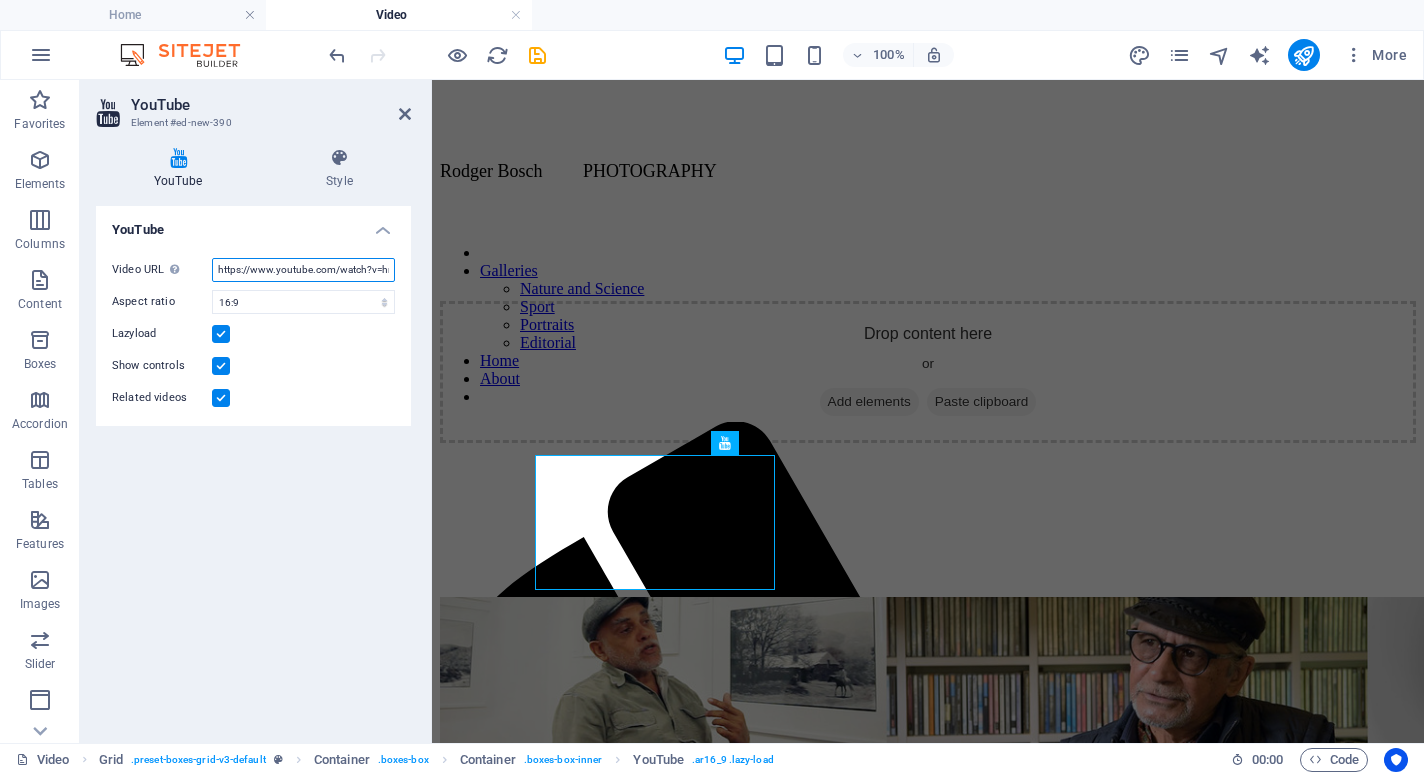 click on "https://www.youtube.com/watch?v=hnoviHgPHkY" at bounding box center (303, 270) 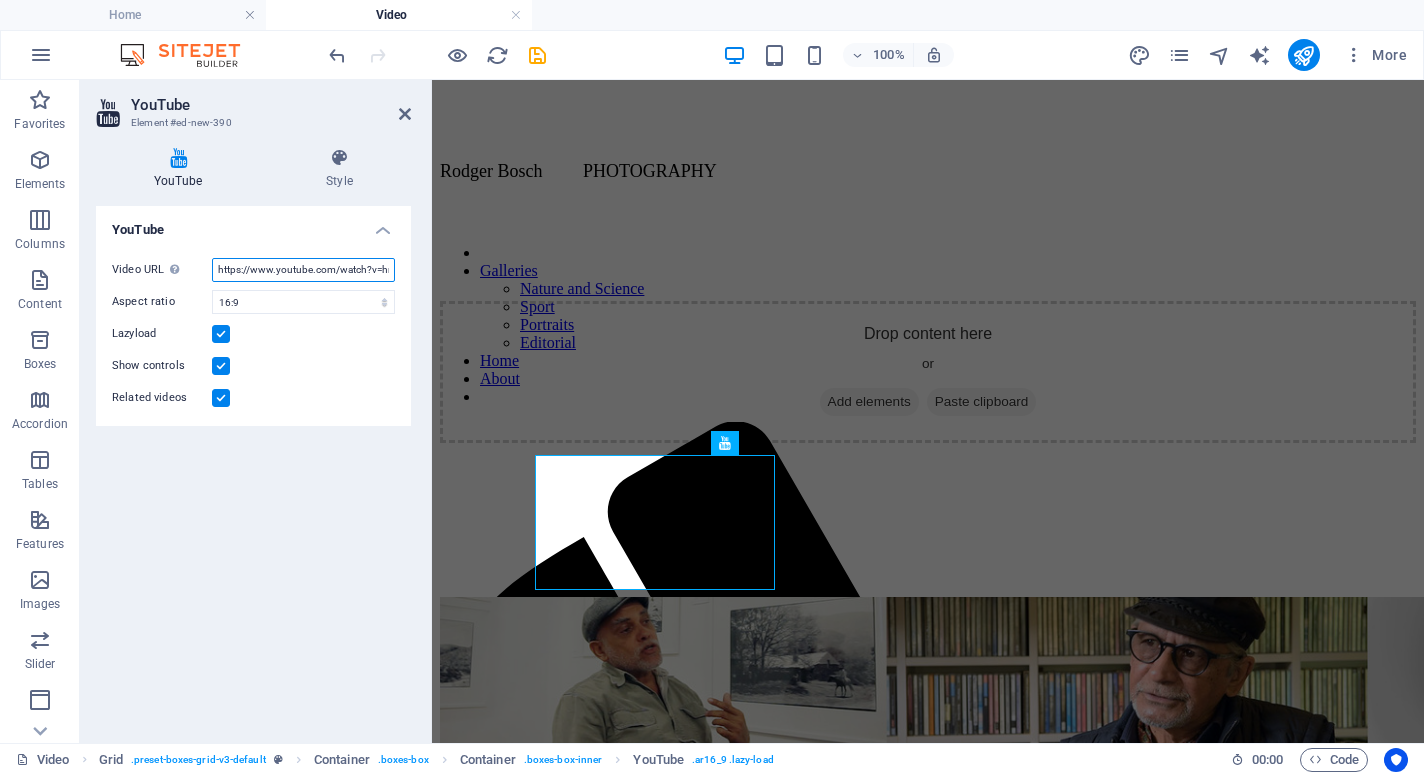 click on "https://www.youtube.com/watch?v=hnoviHgPHkY" at bounding box center (303, 270) 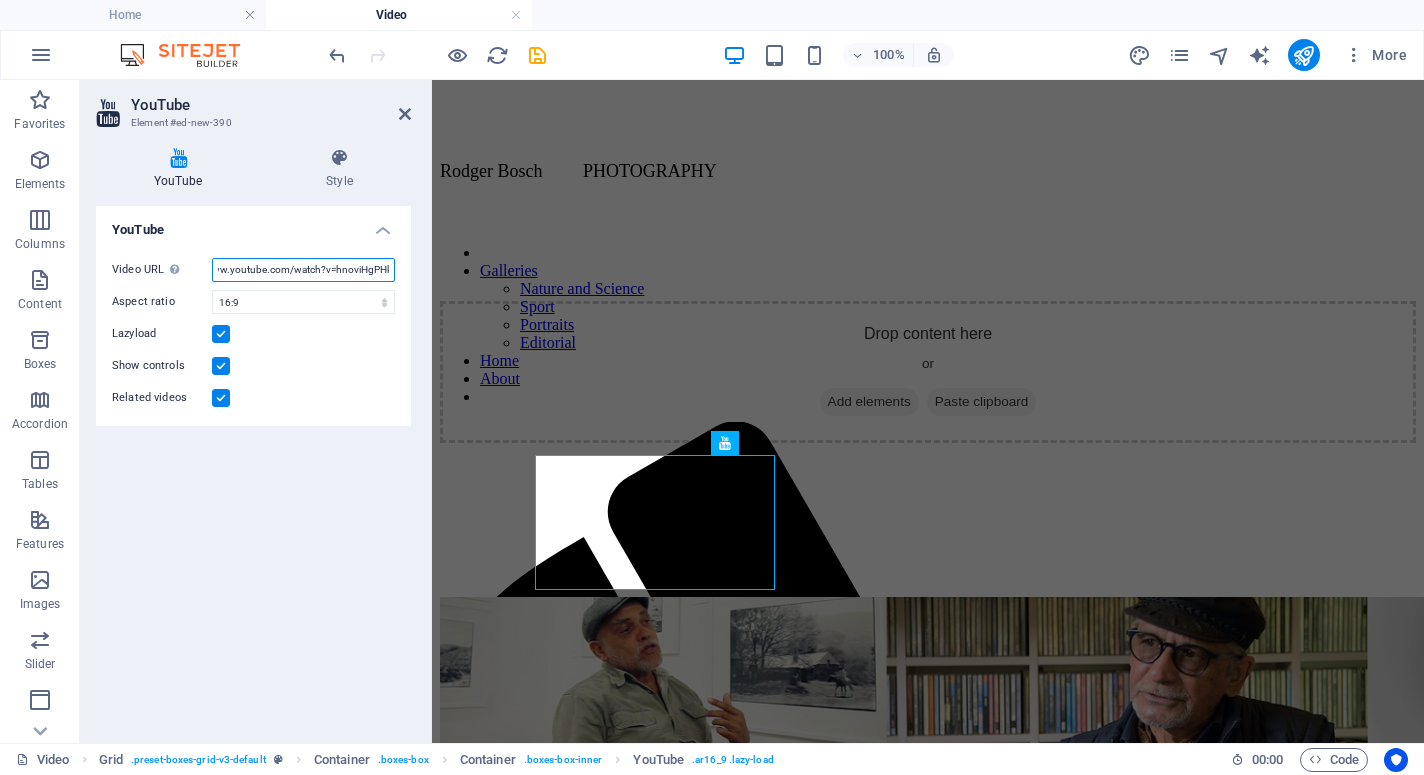 scroll, scrollTop: 0, scrollLeft: 51, axis: horizontal 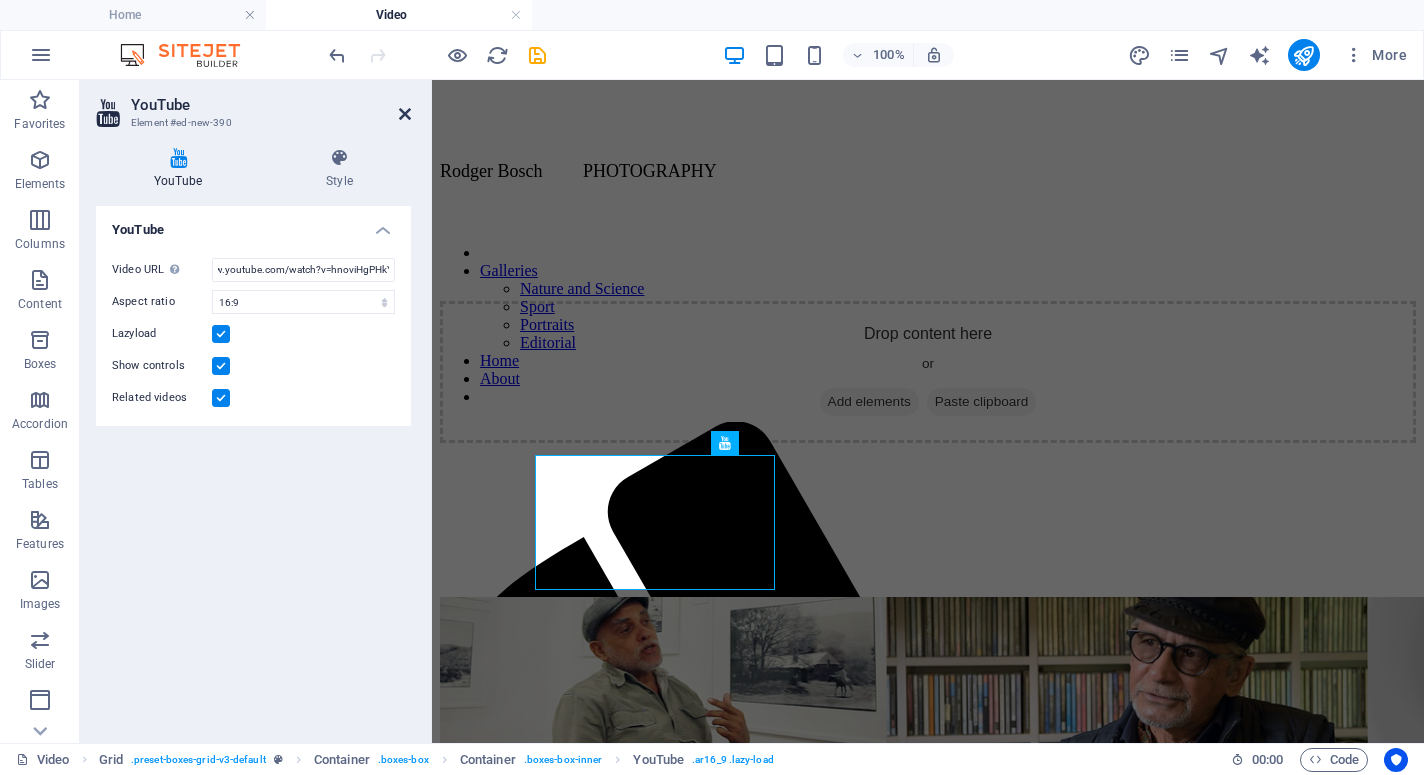click at bounding box center [405, 114] 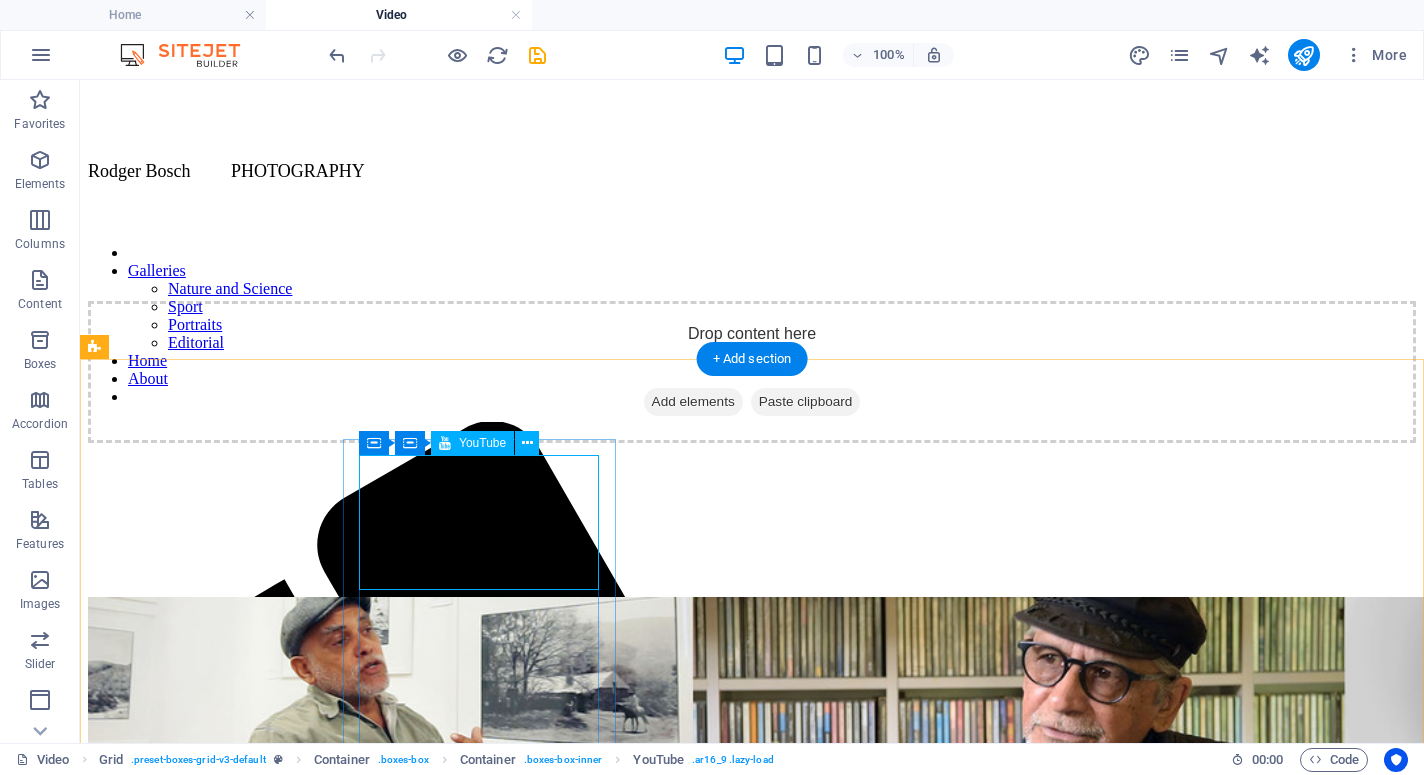 click at bounding box center [752, 520] 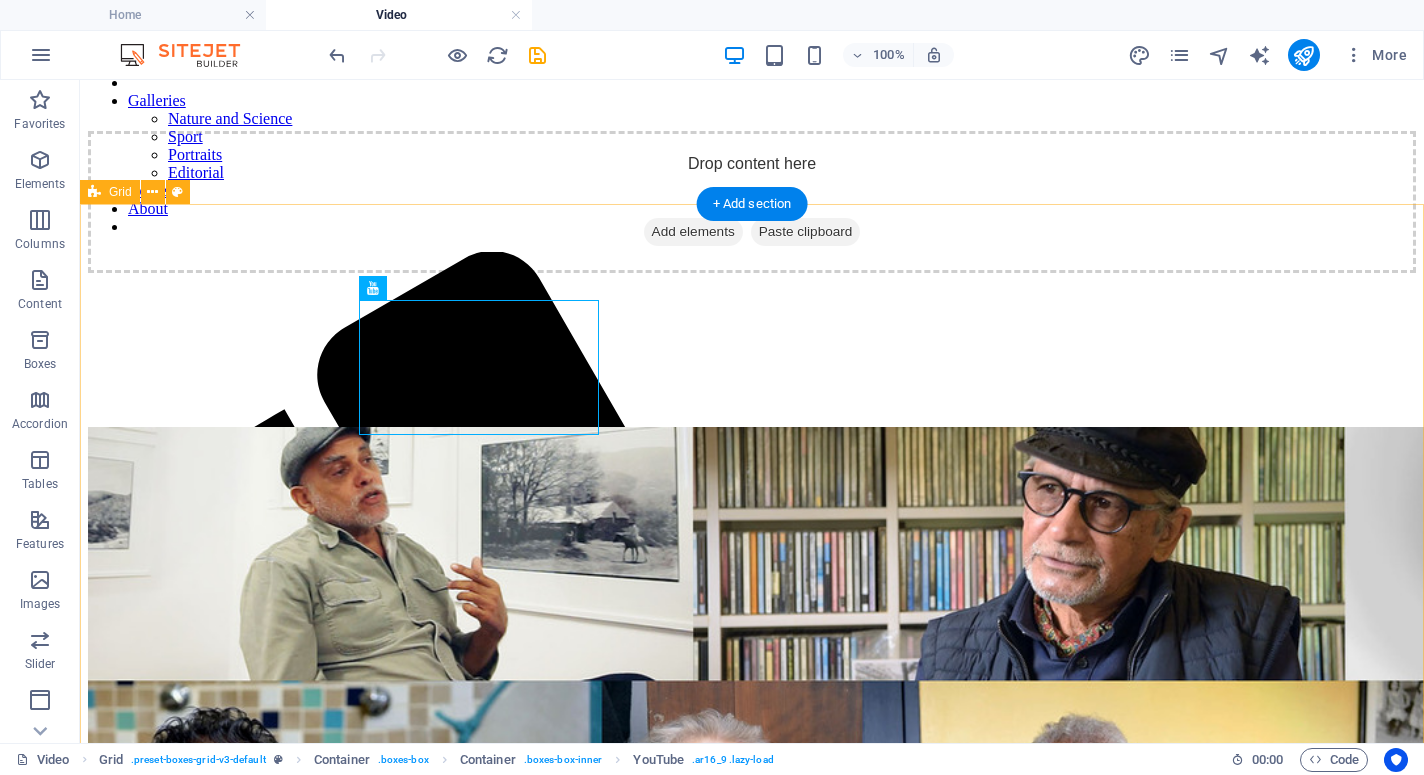 scroll, scrollTop: 175, scrollLeft: 0, axis: vertical 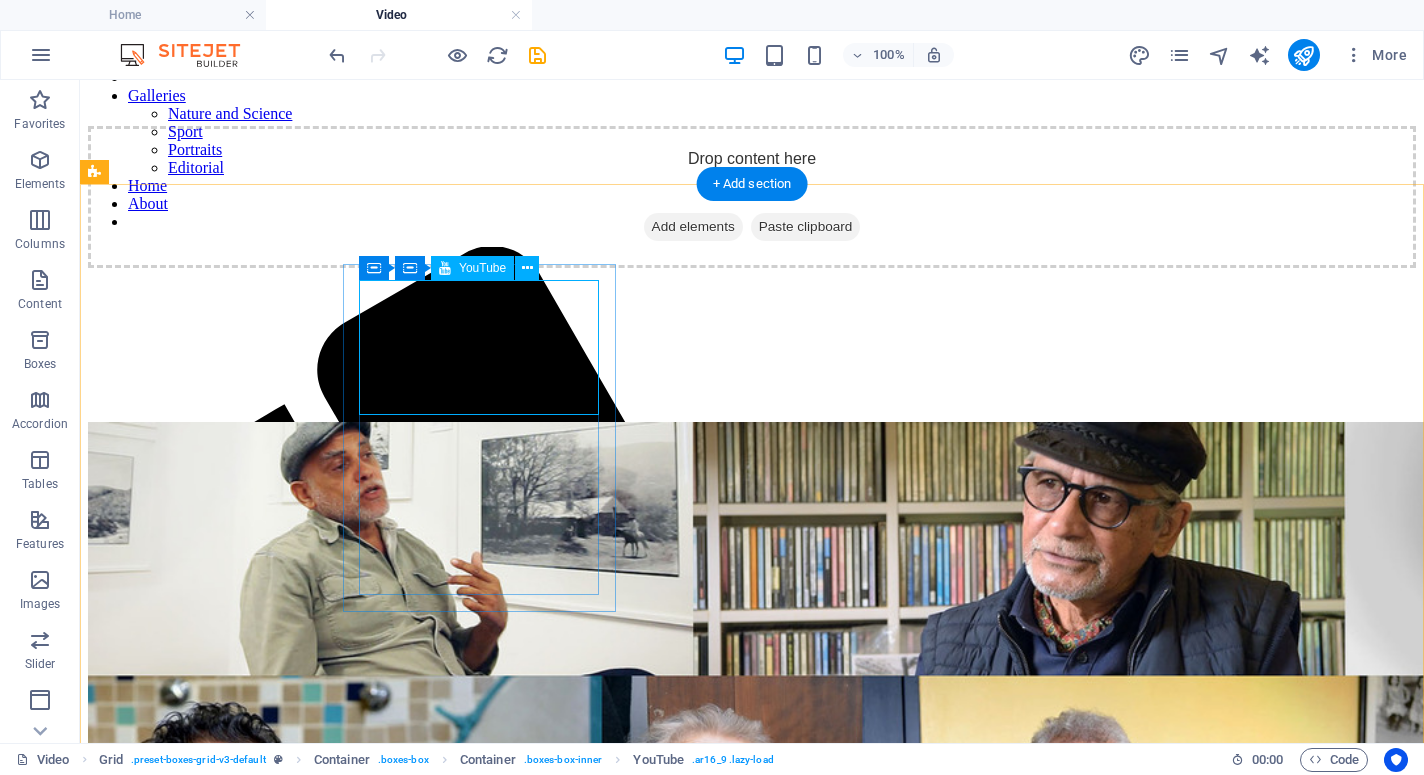click at bounding box center [752, 345] 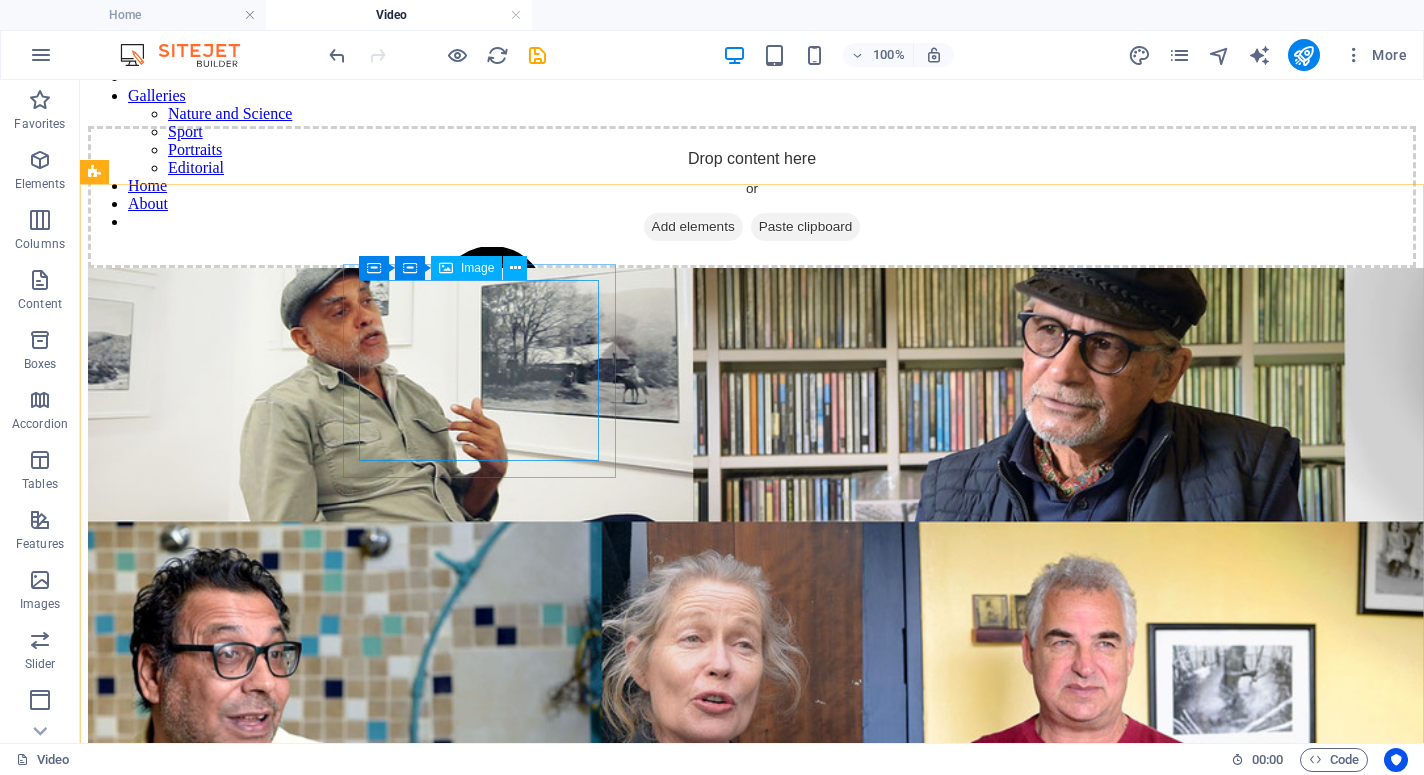 click on "Image" at bounding box center (477, 268) 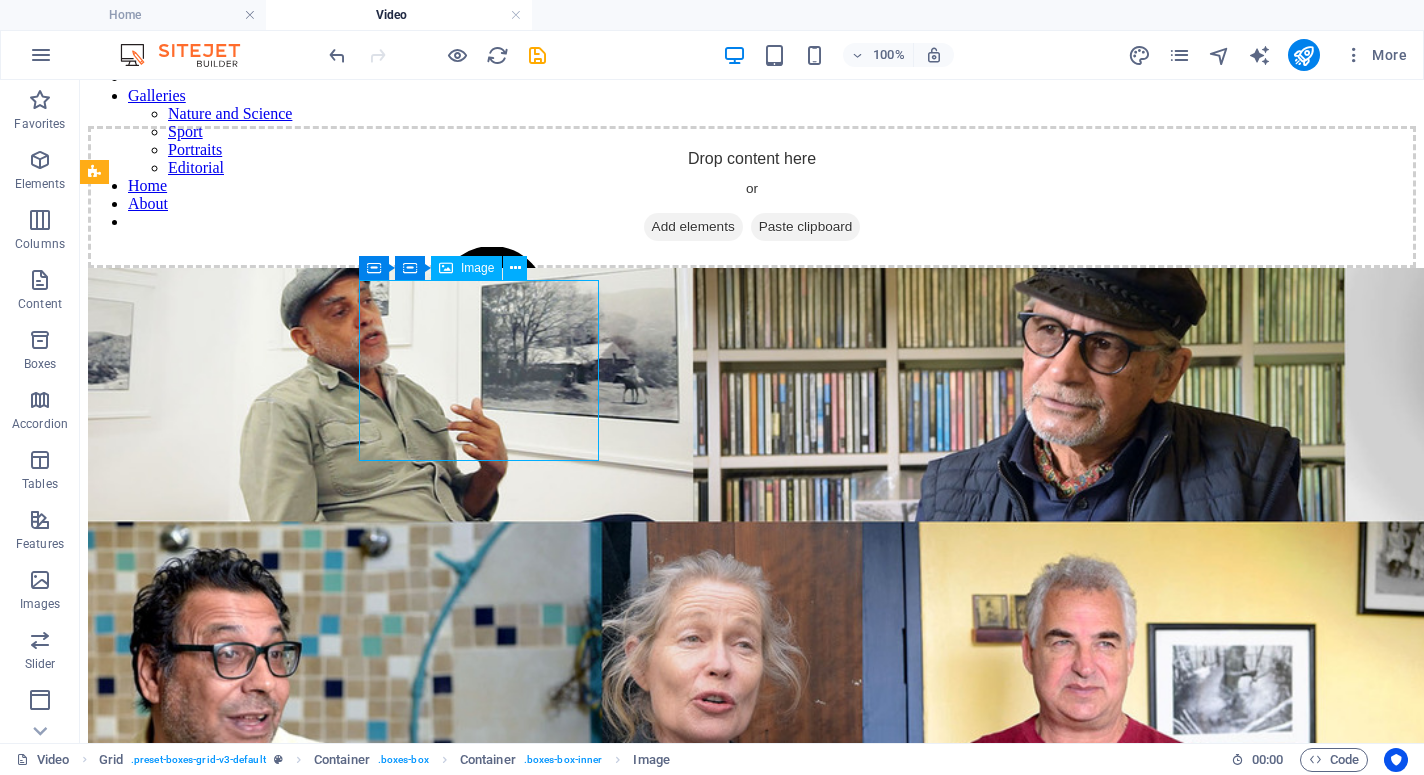 click on "Image" at bounding box center [477, 268] 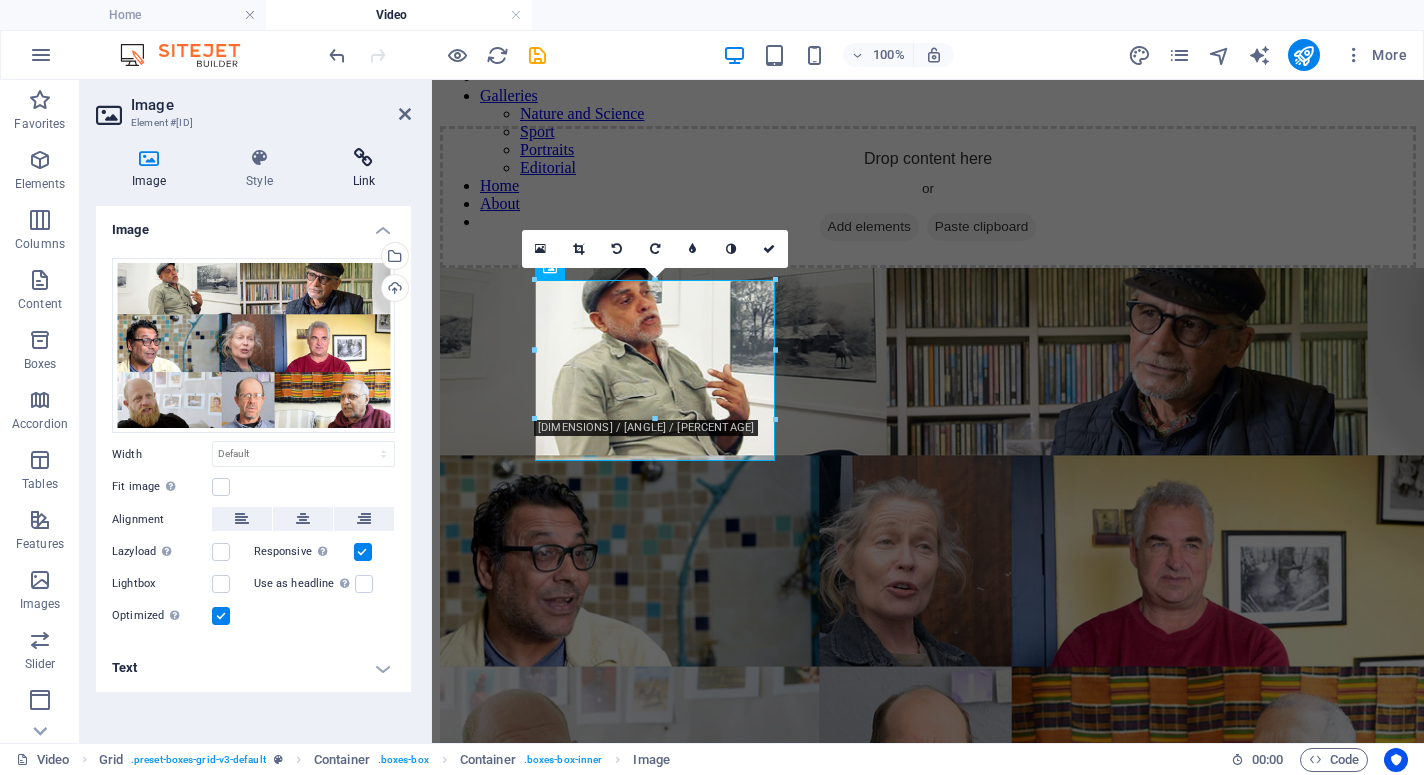 click at bounding box center [364, 158] 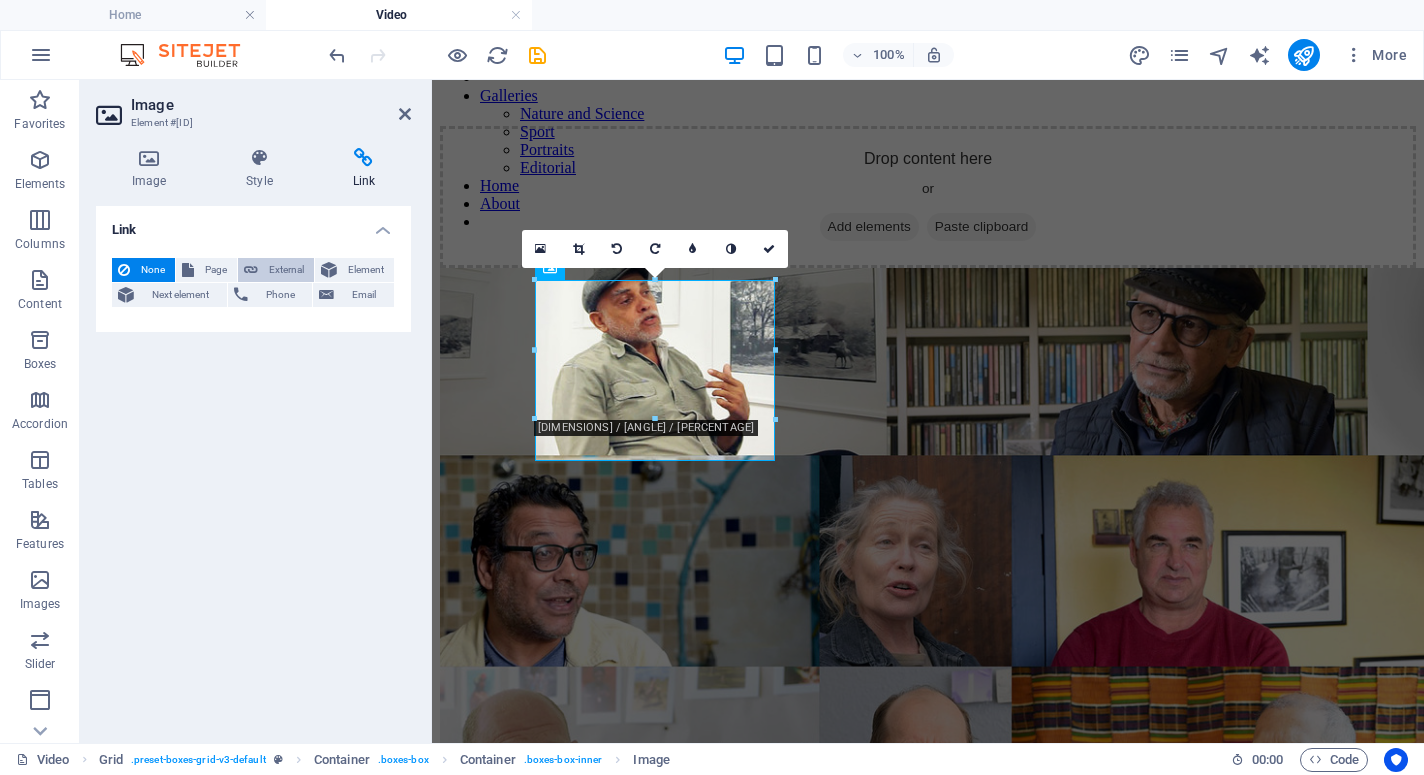 click on "External" at bounding box center (286, 270) 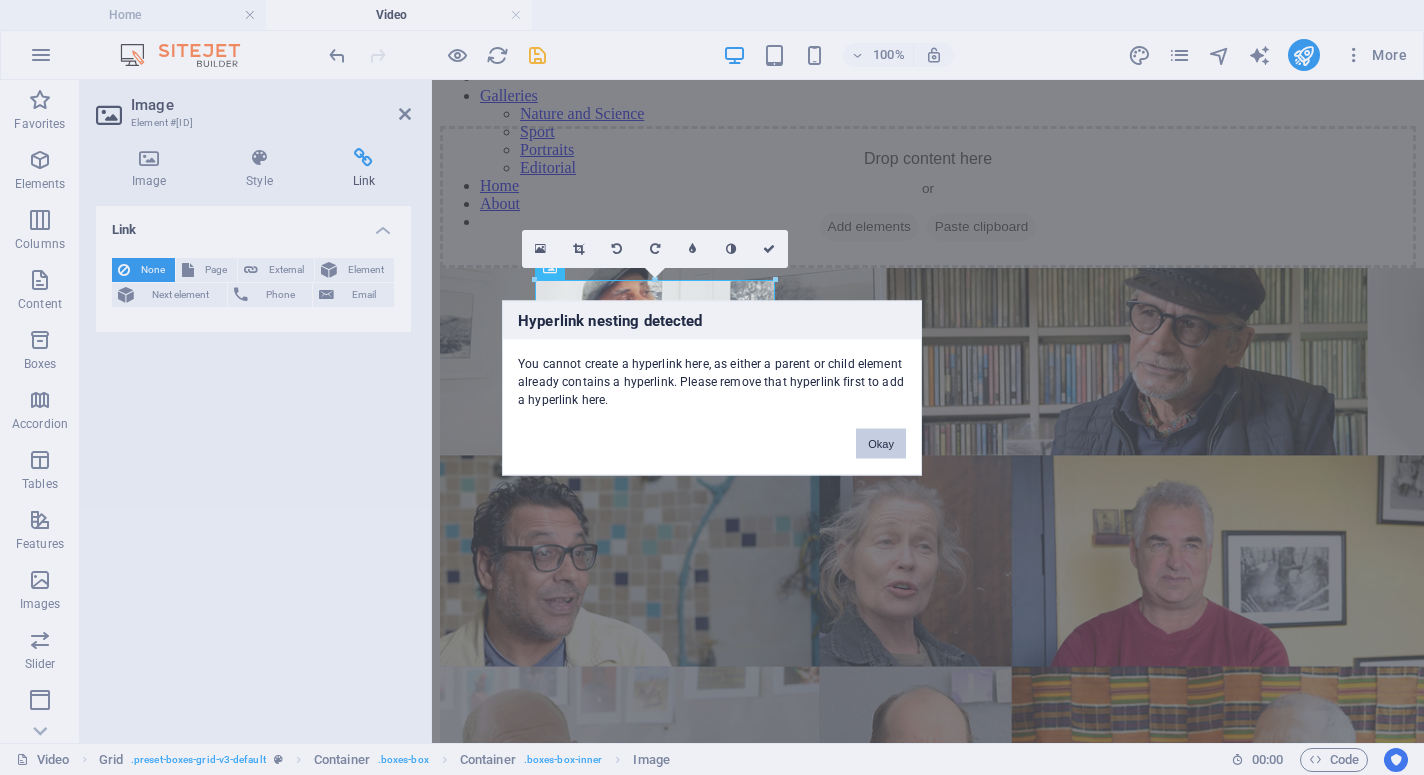 click on "Okay" at bounding box center [881, 443] 